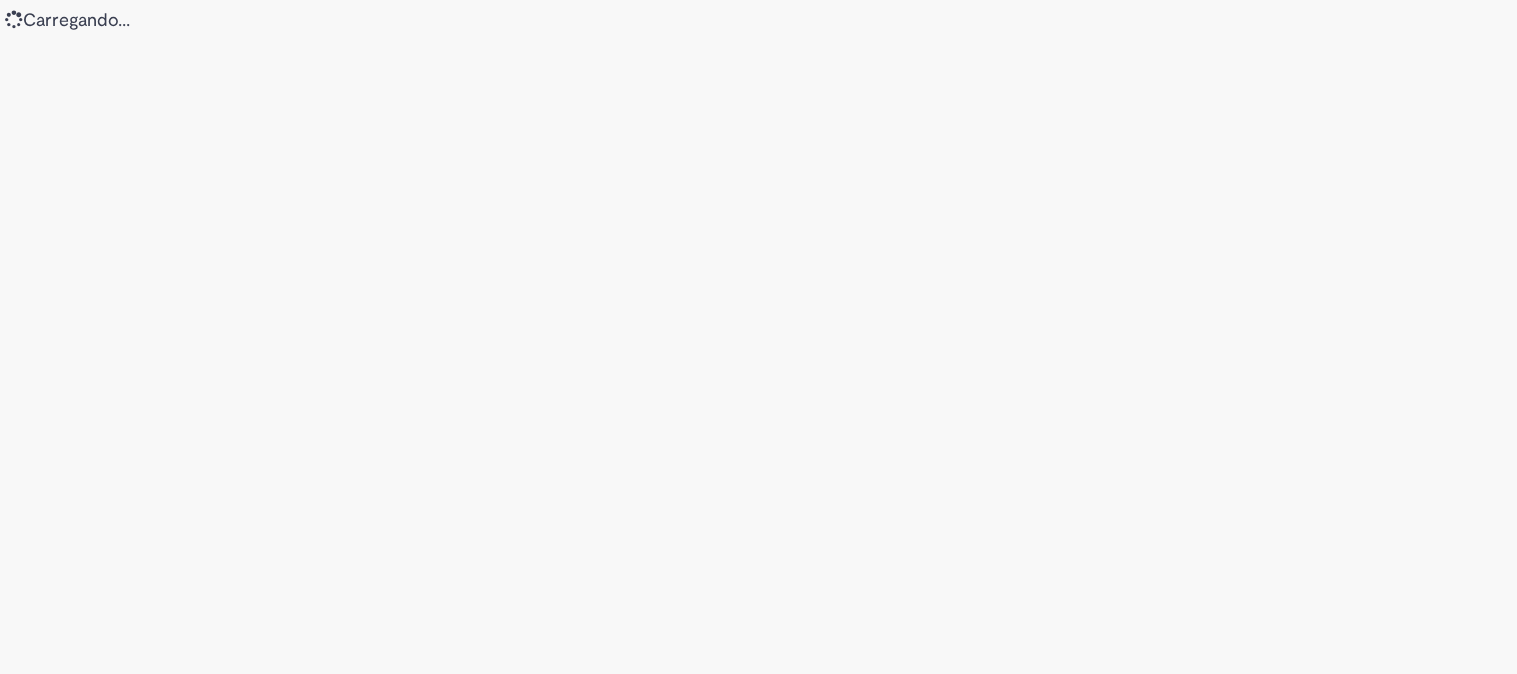 scroll, scrollTop: 0, scrollLeft: 0, axis: both 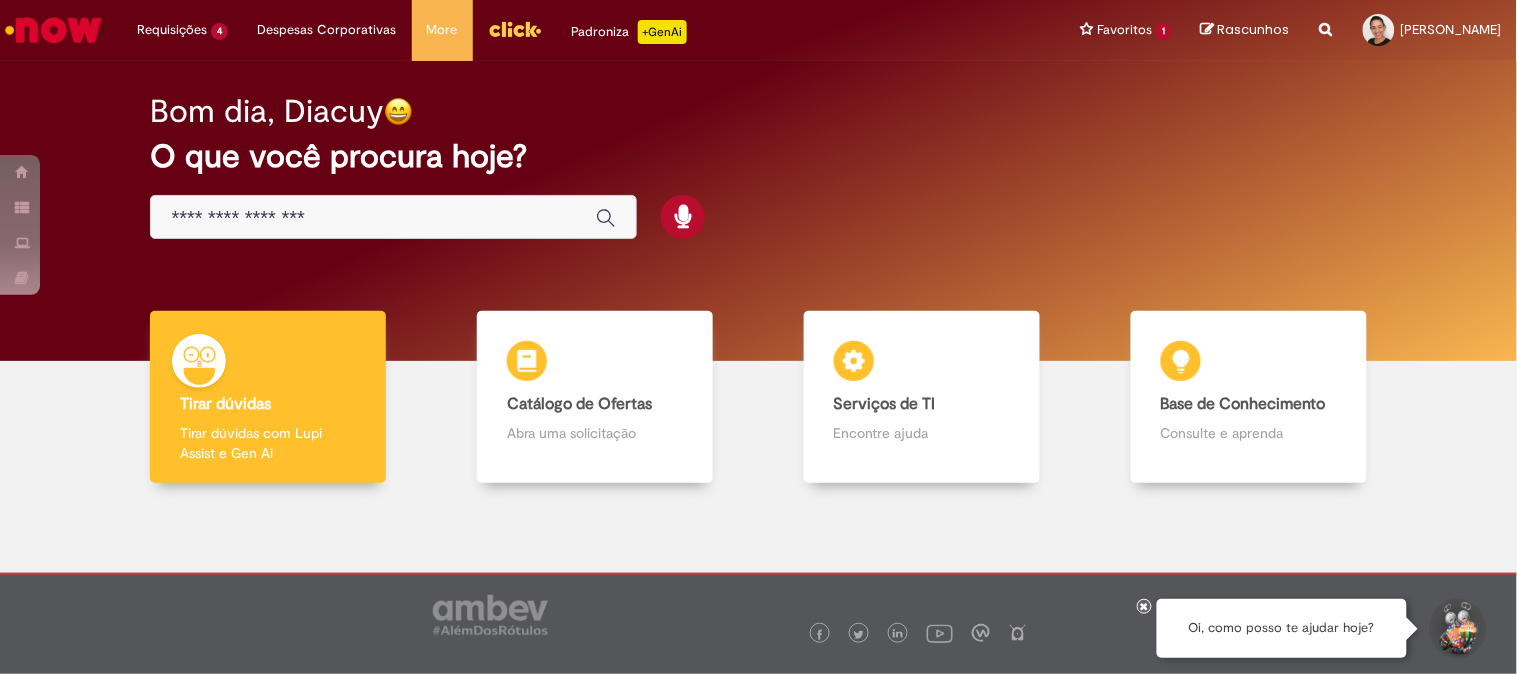 click at bounding box center [373, 218] 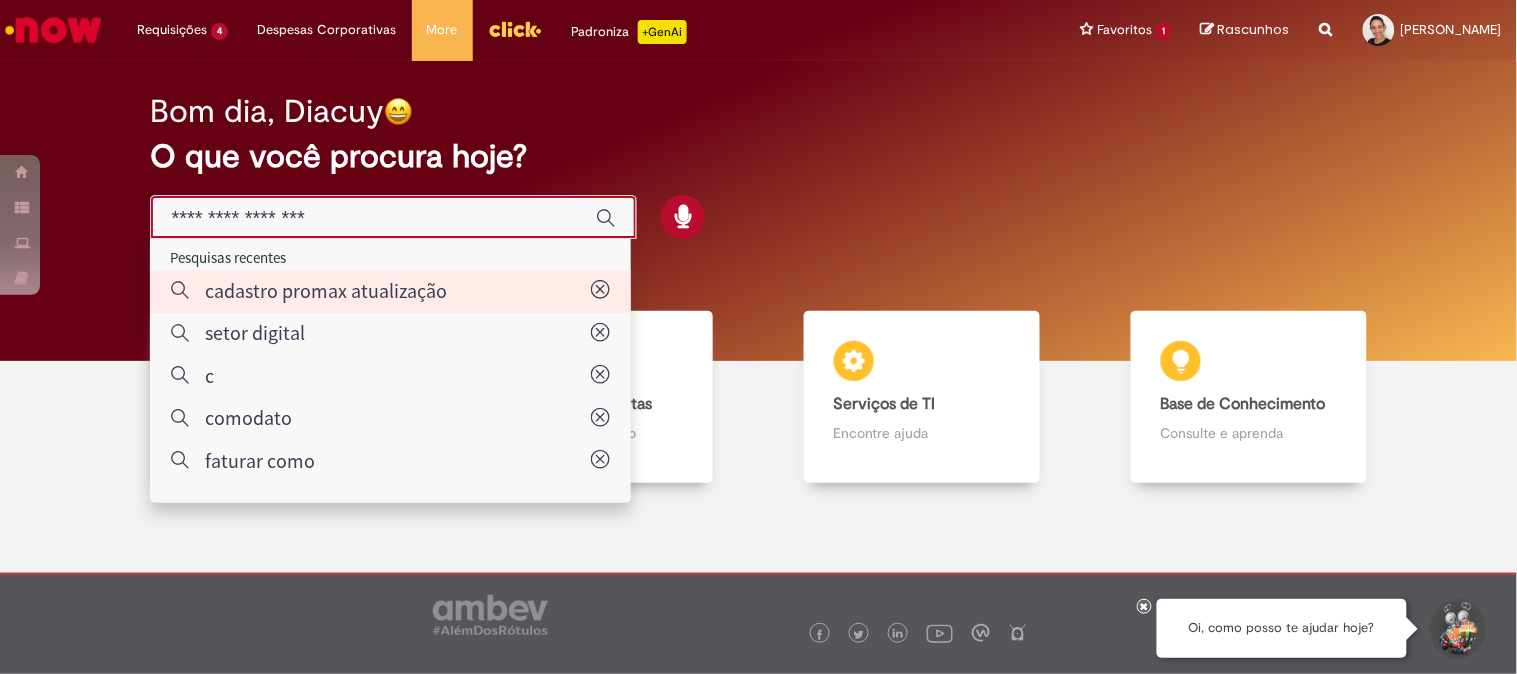 type on "**********" 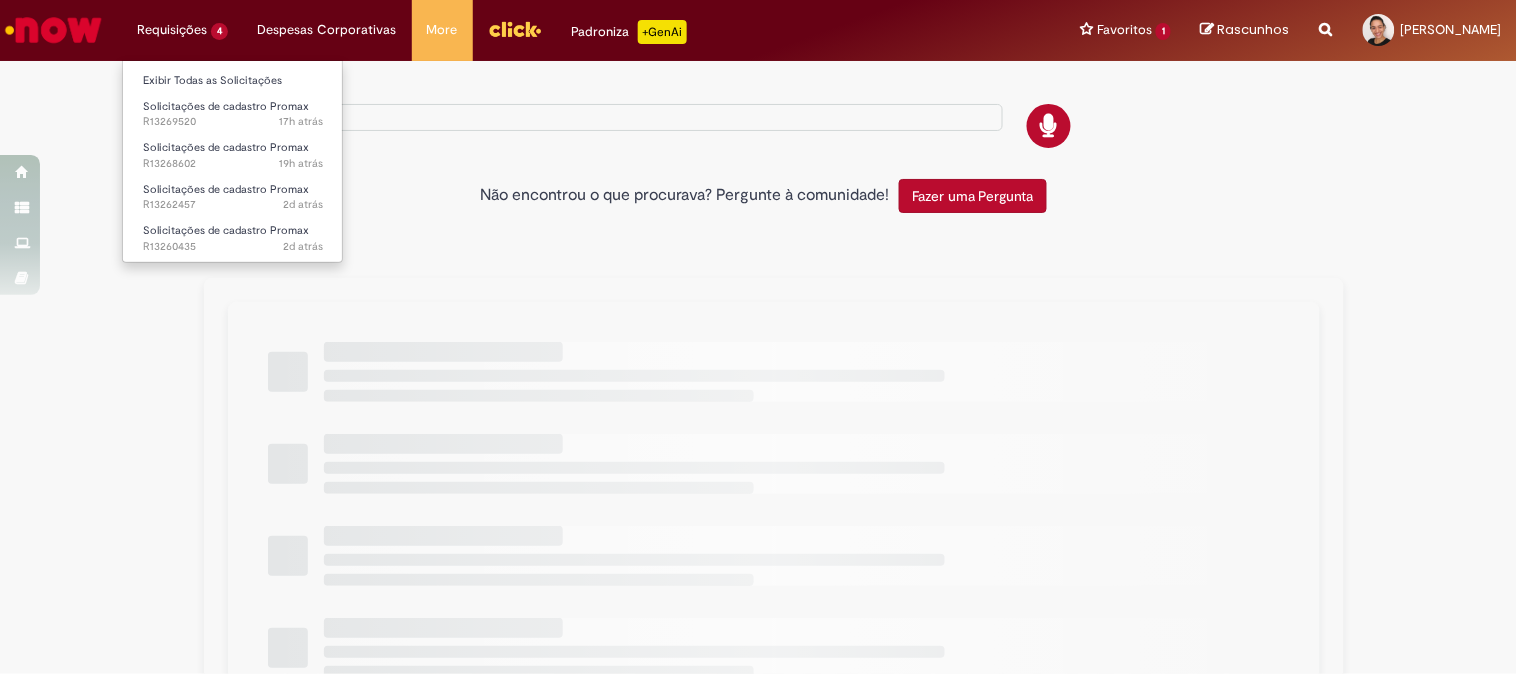 type on "**********" 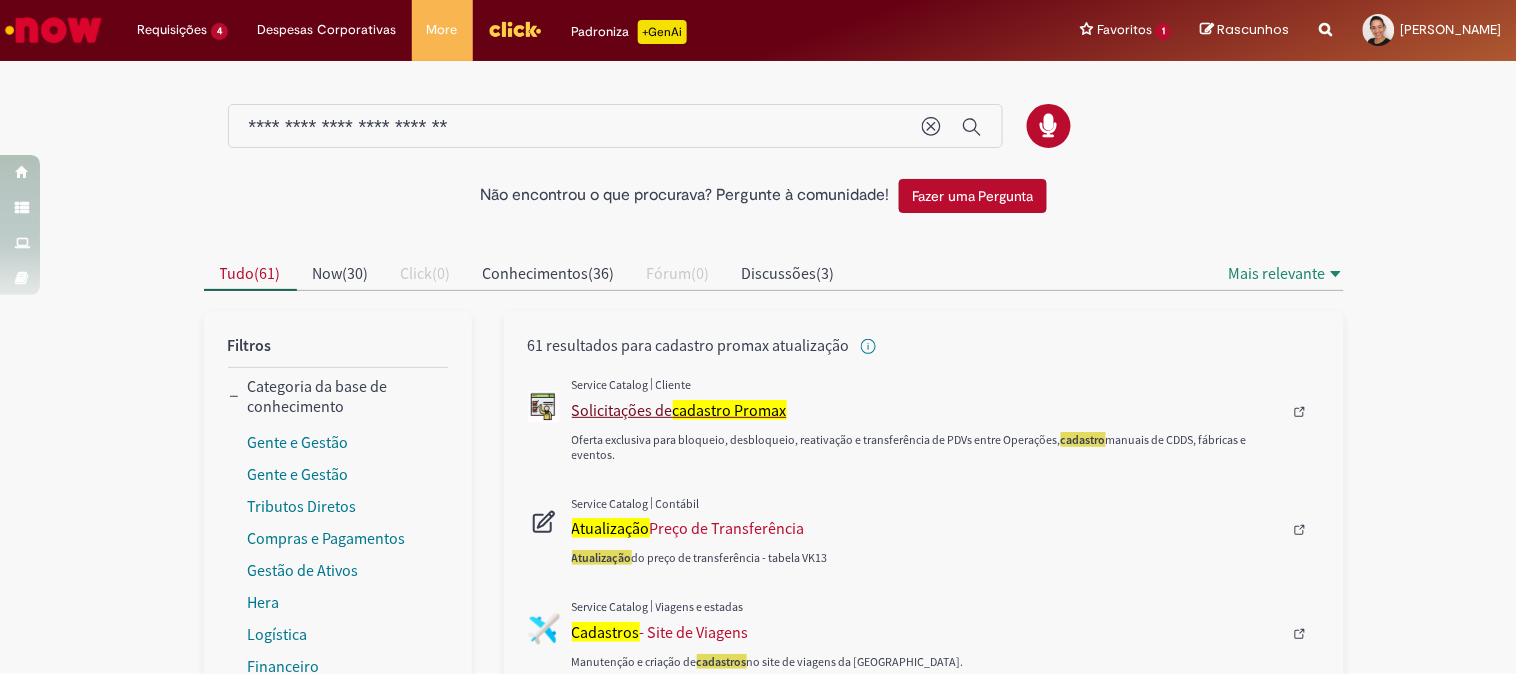 click on "Solicitações de  cadastro Promax" at bounding box center [927, 410] 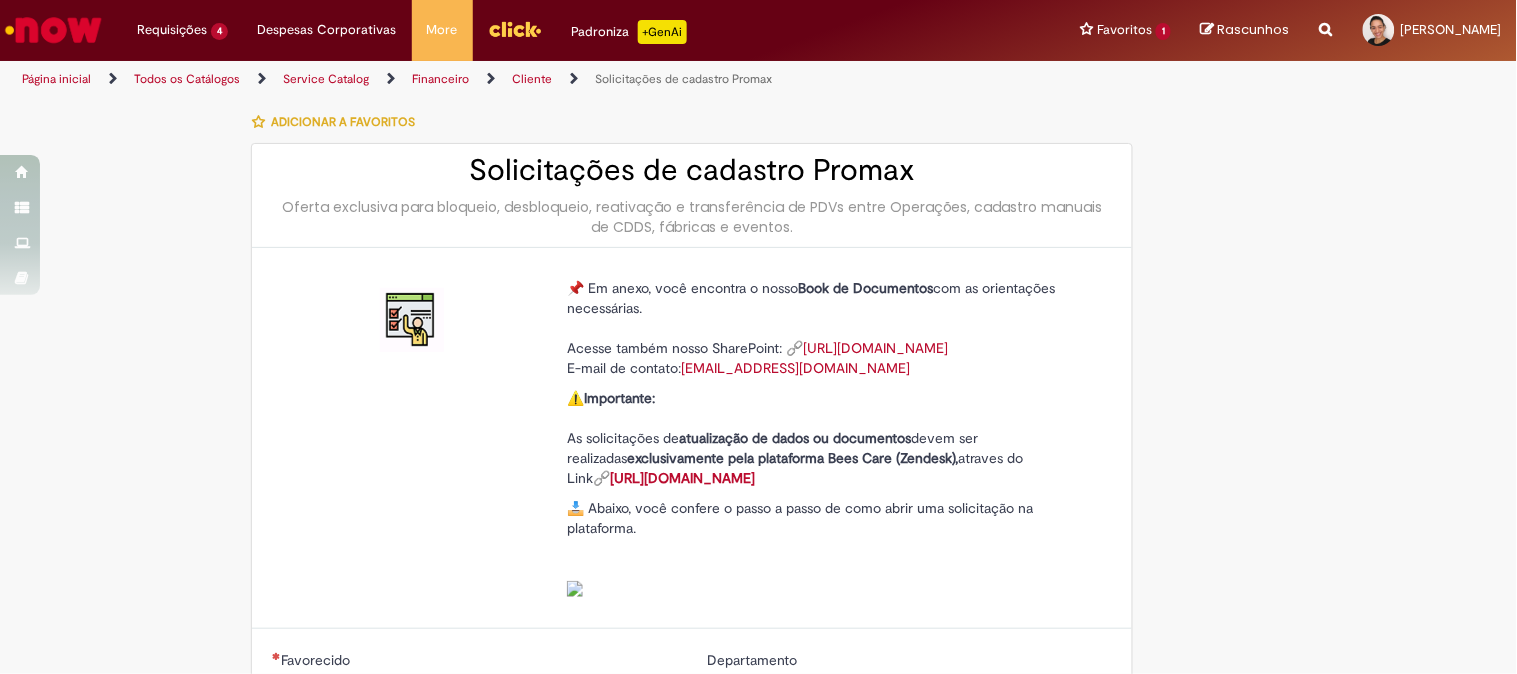 type on "********" 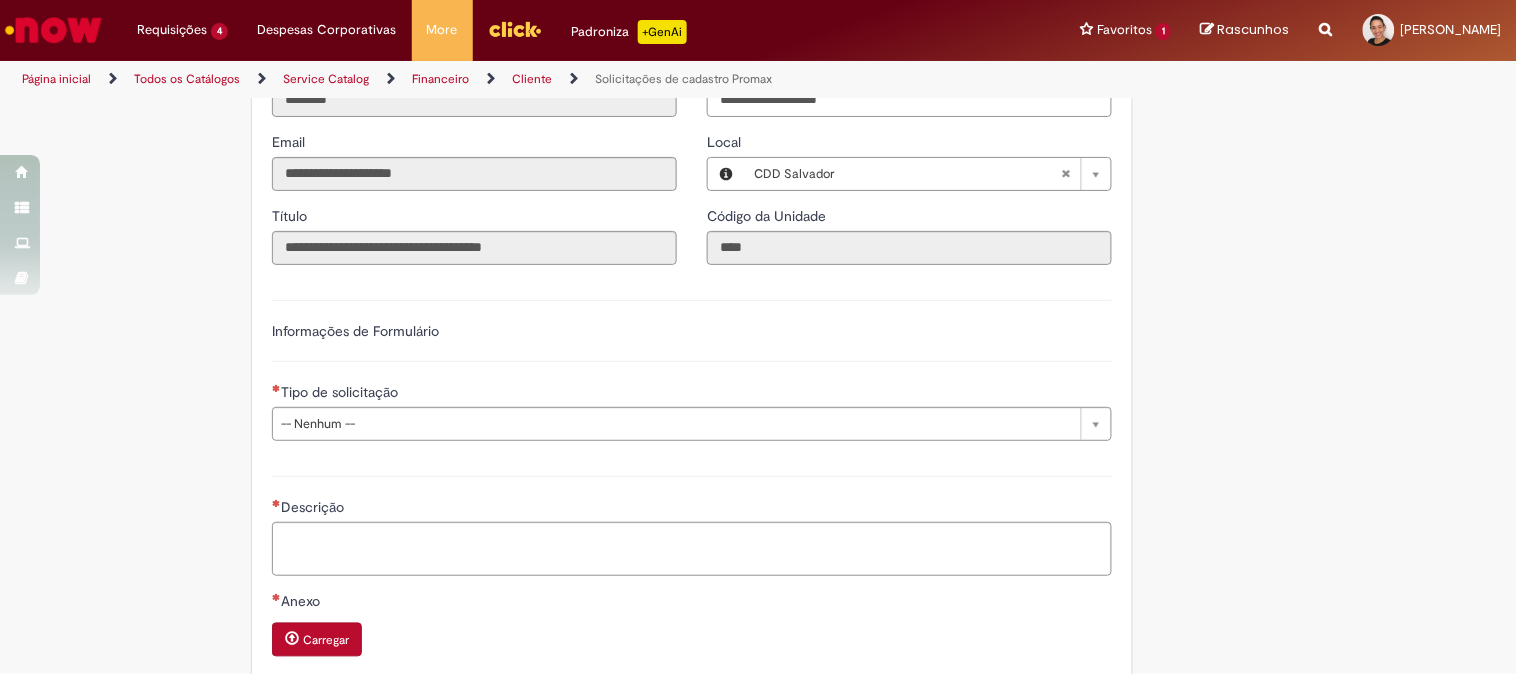 scroll, scrollTop: 777, scrollLeft: 0, axis: vertical 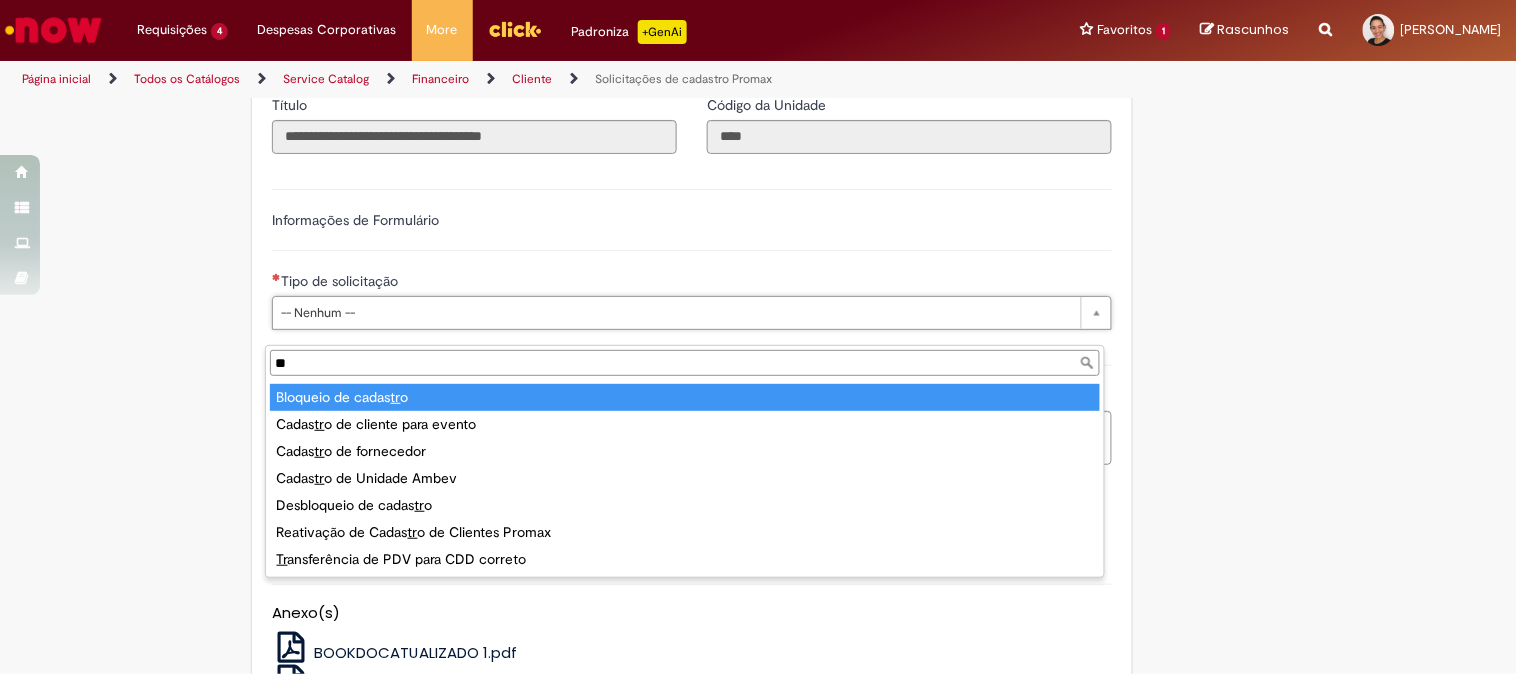 type on "***" 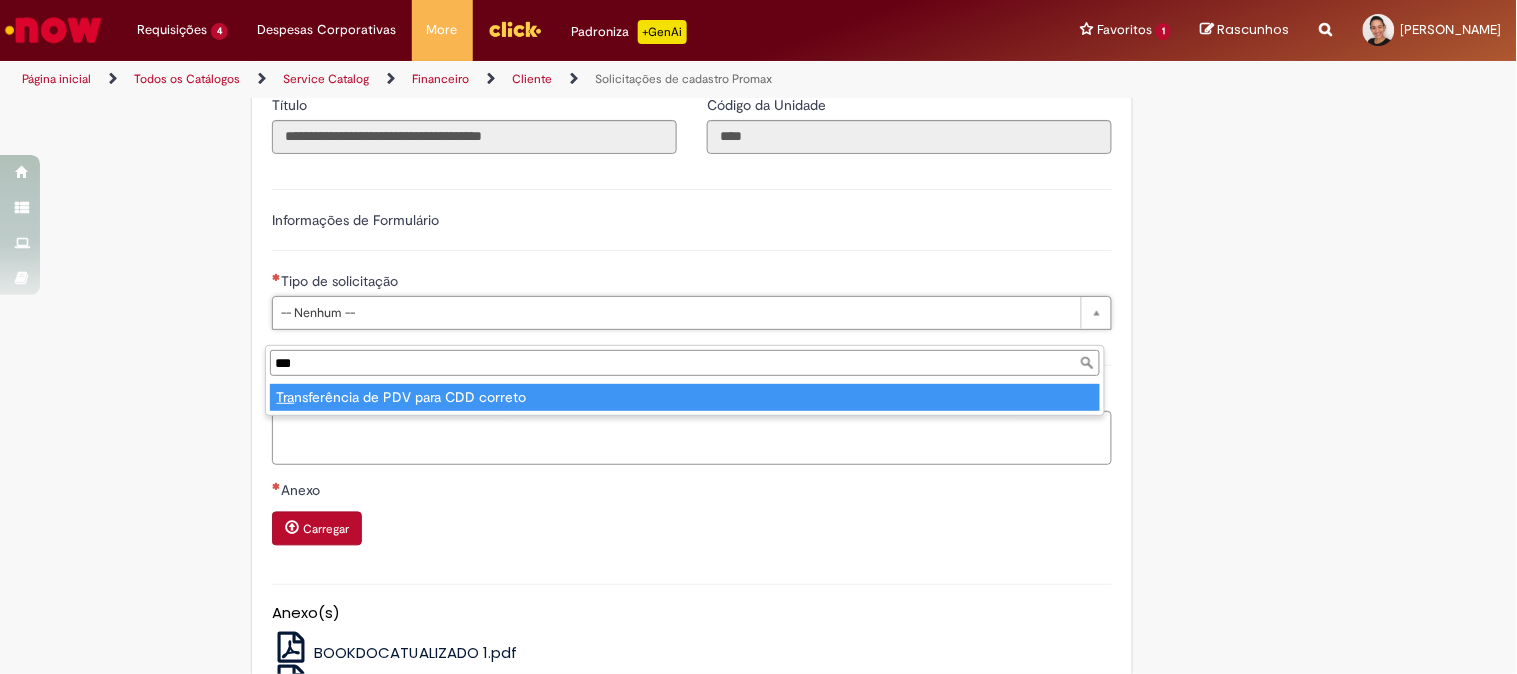 type on "**********" 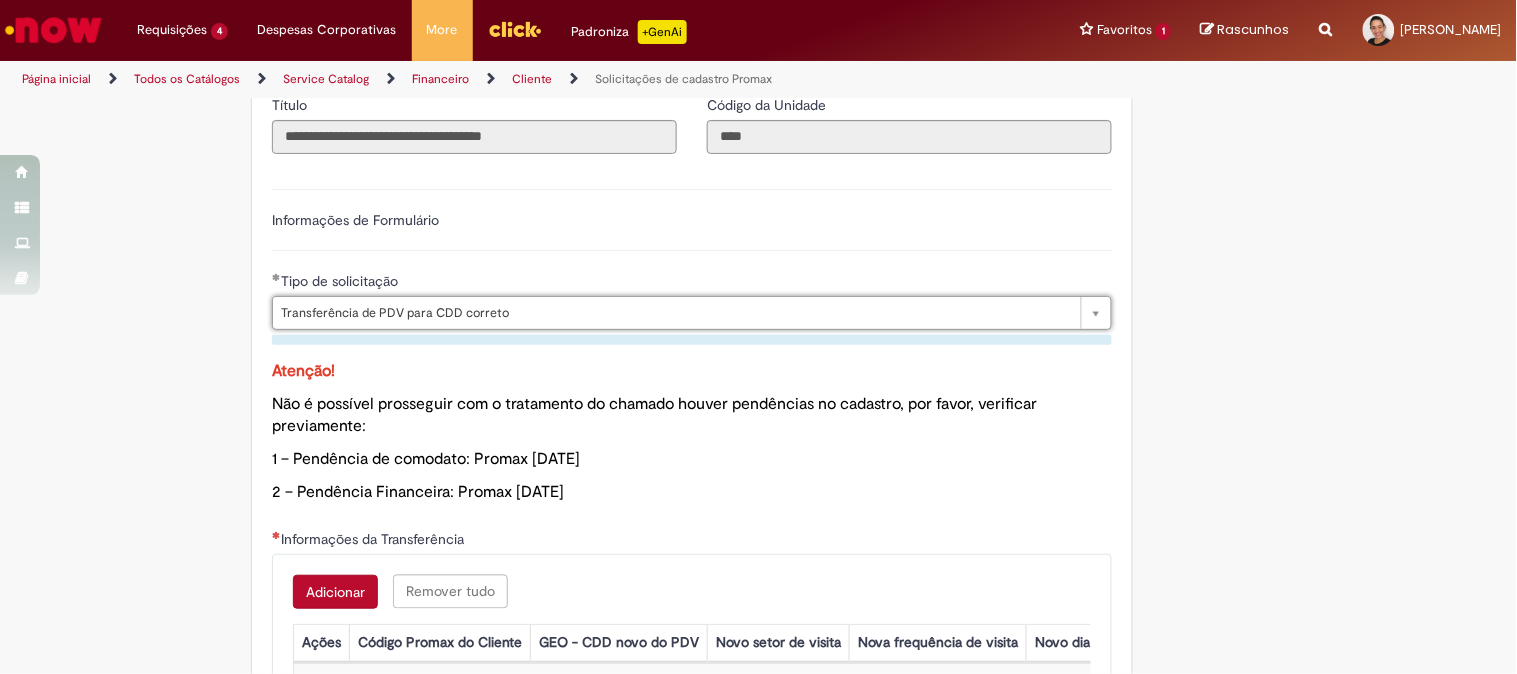 click on "Adicionar" at bounding box center (335, 592) 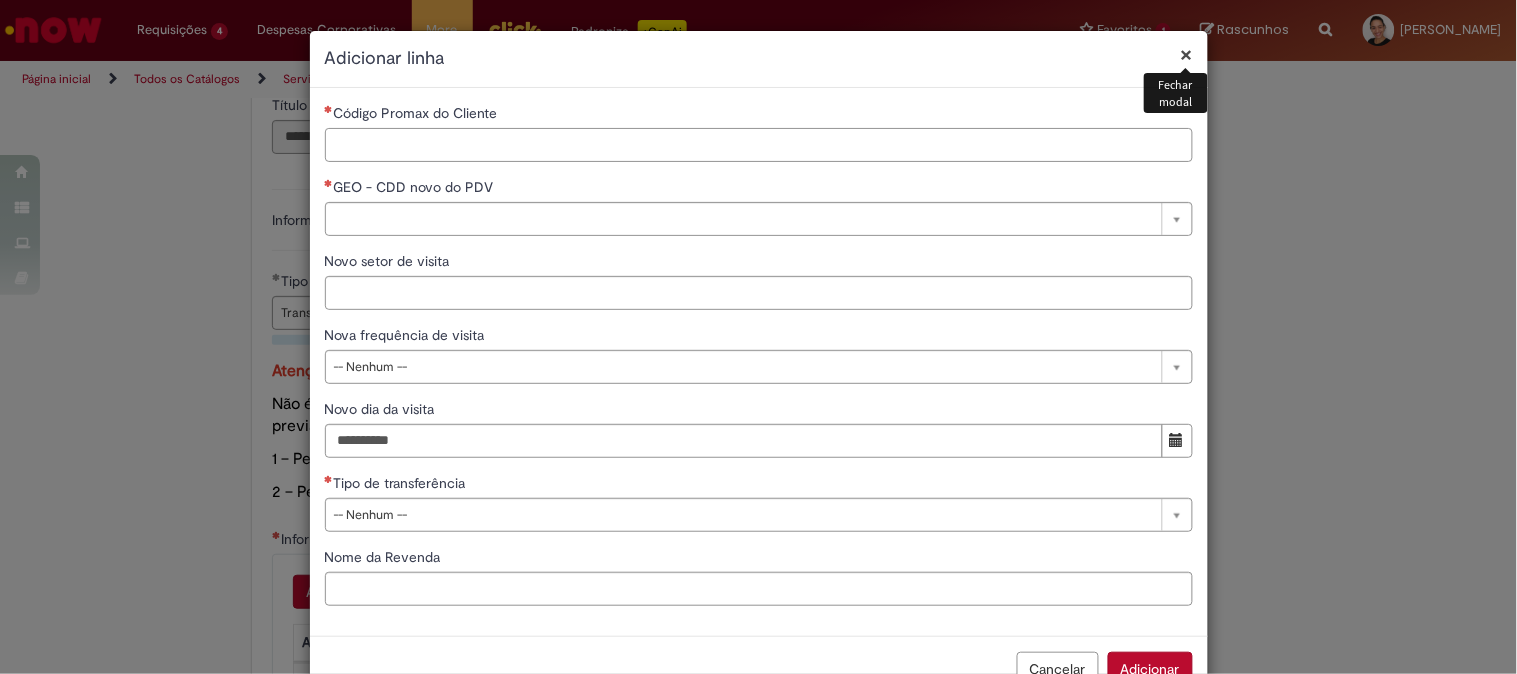 click on "Código Promax do Cliente" at bounding box center (759, 145) 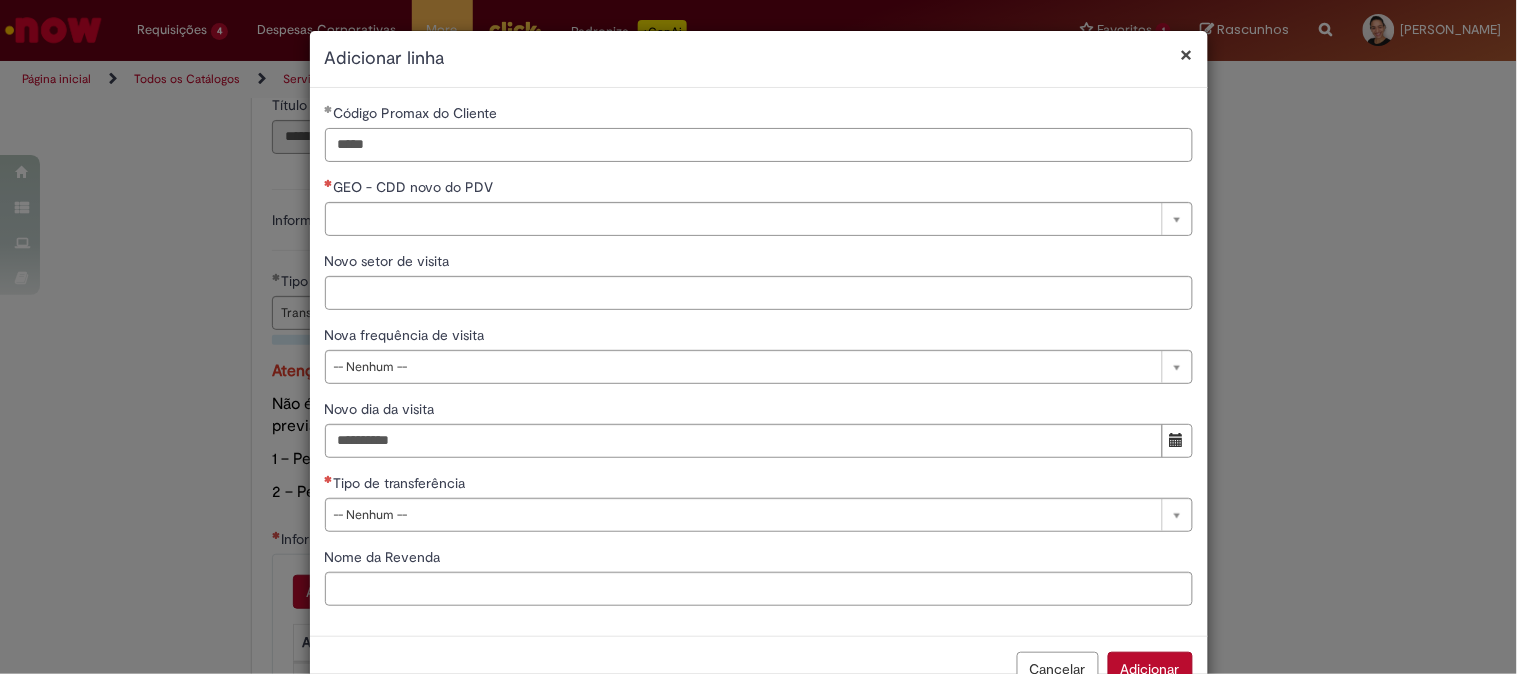 type on "*****" 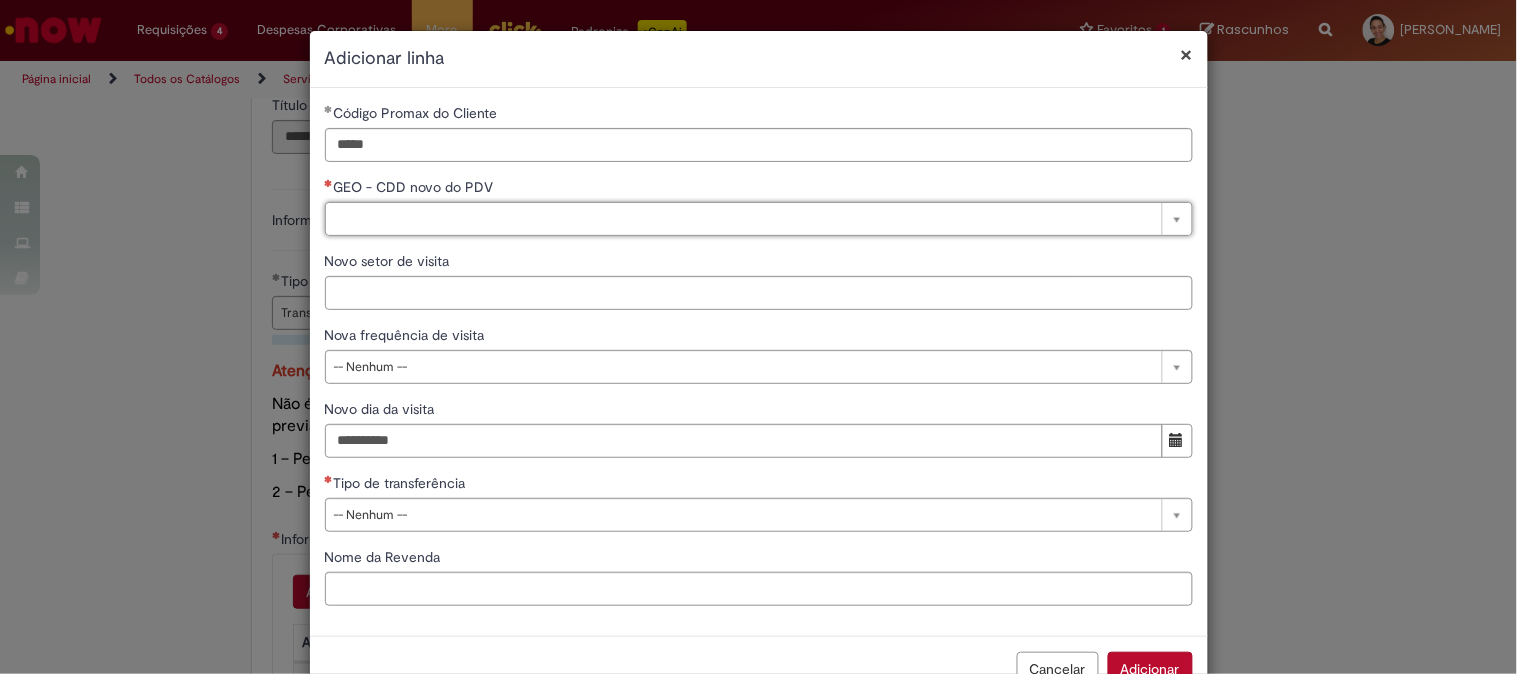 type on "*" 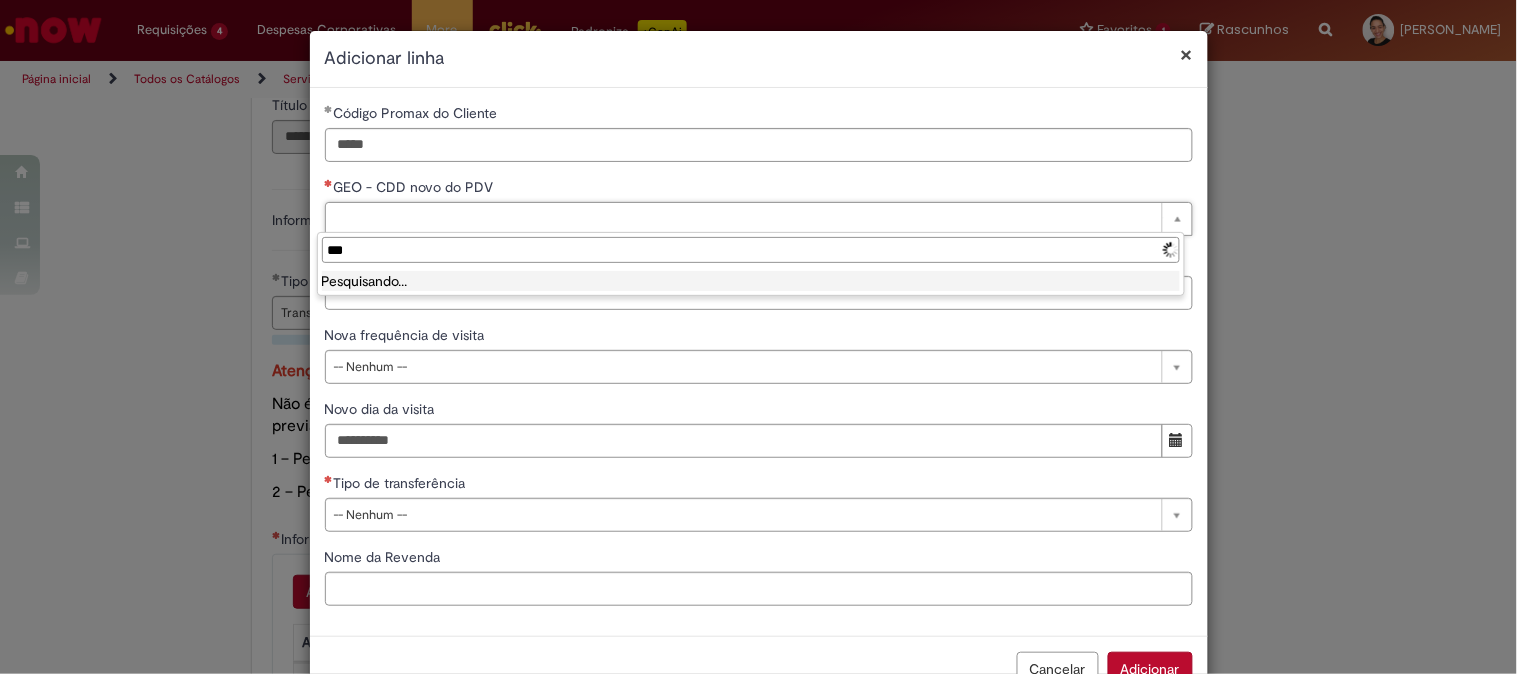 type on "****" 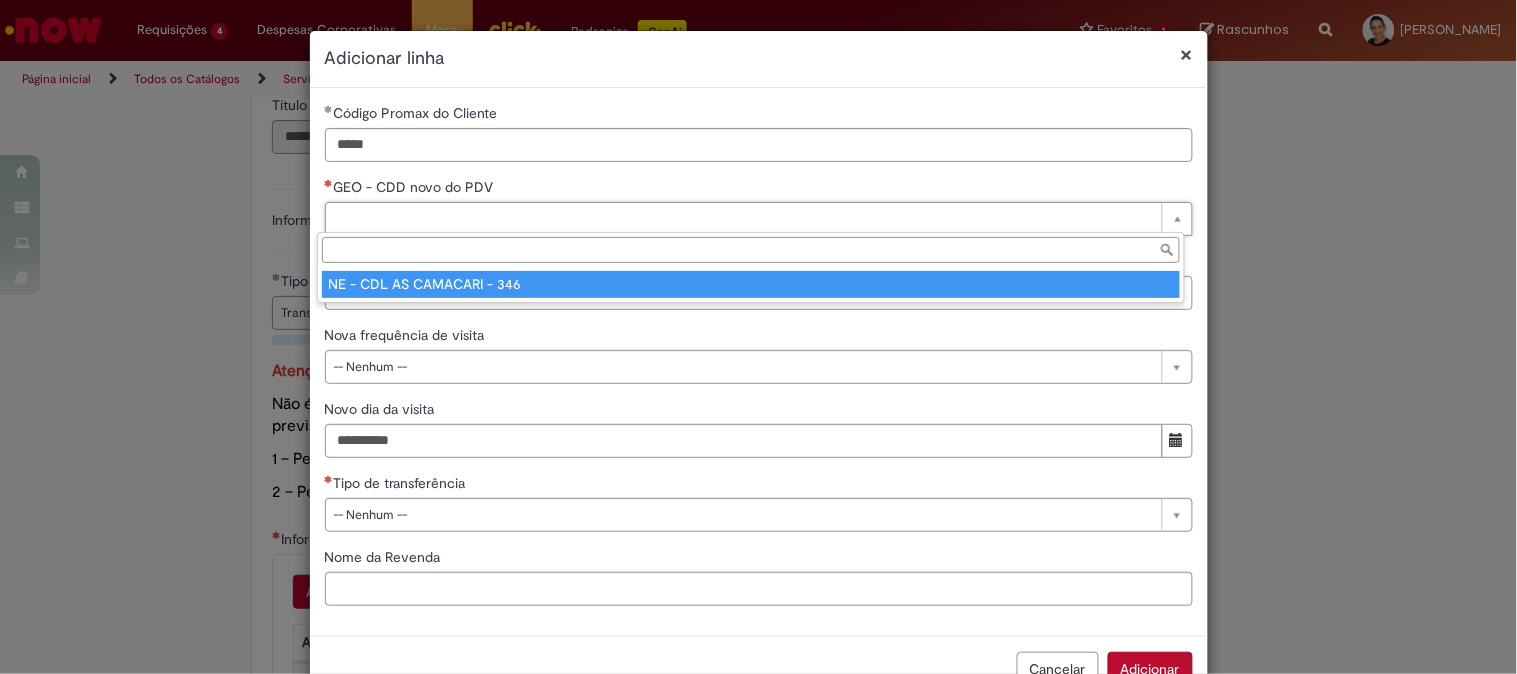 type on "**********" 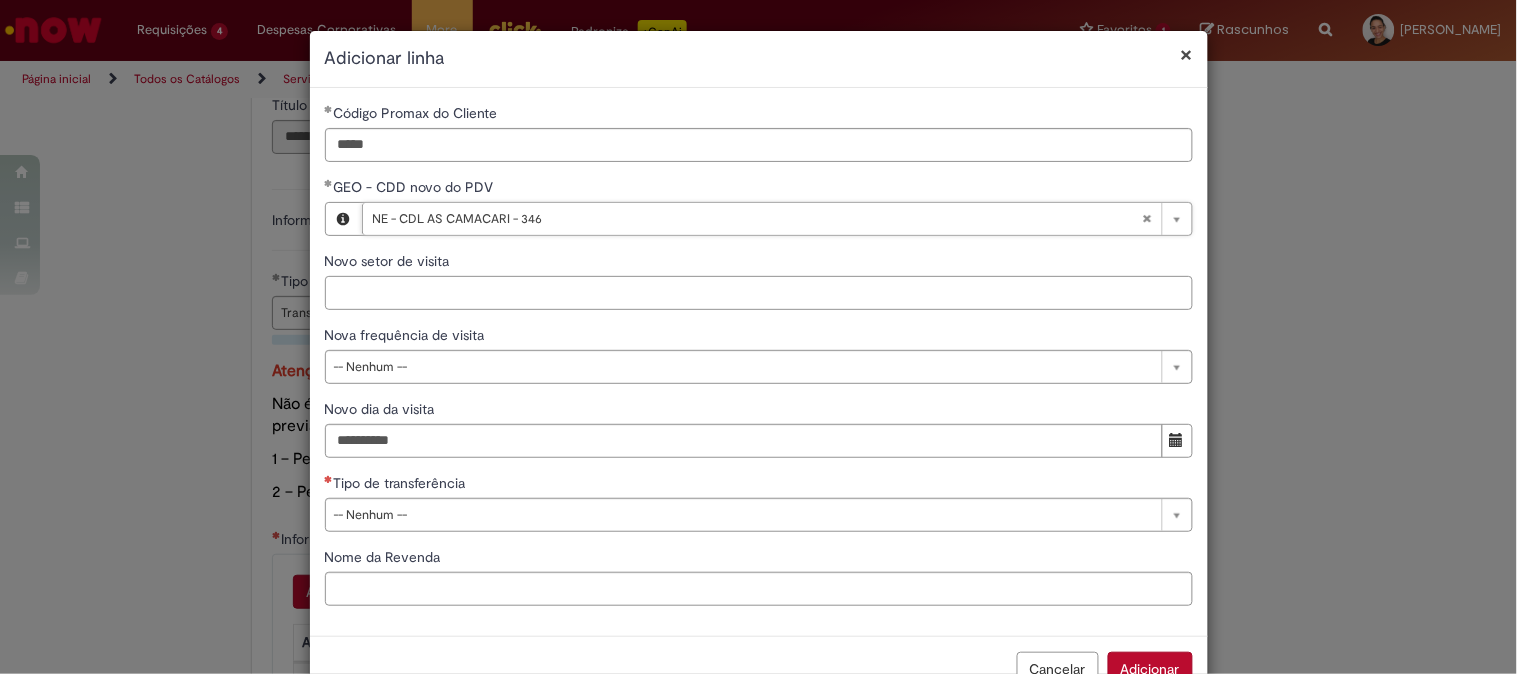 click on "Novo setor de visita" at bounding box center (759, 293) 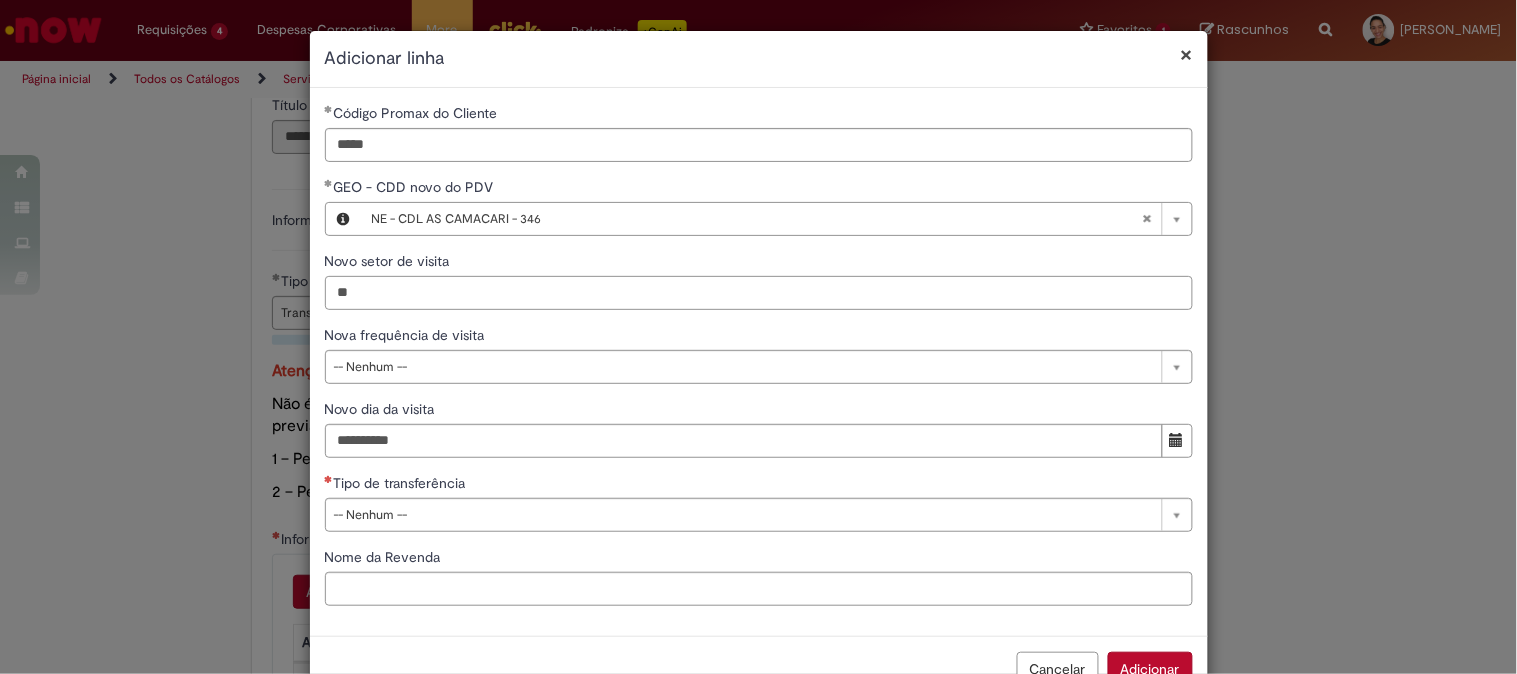 type on "**" 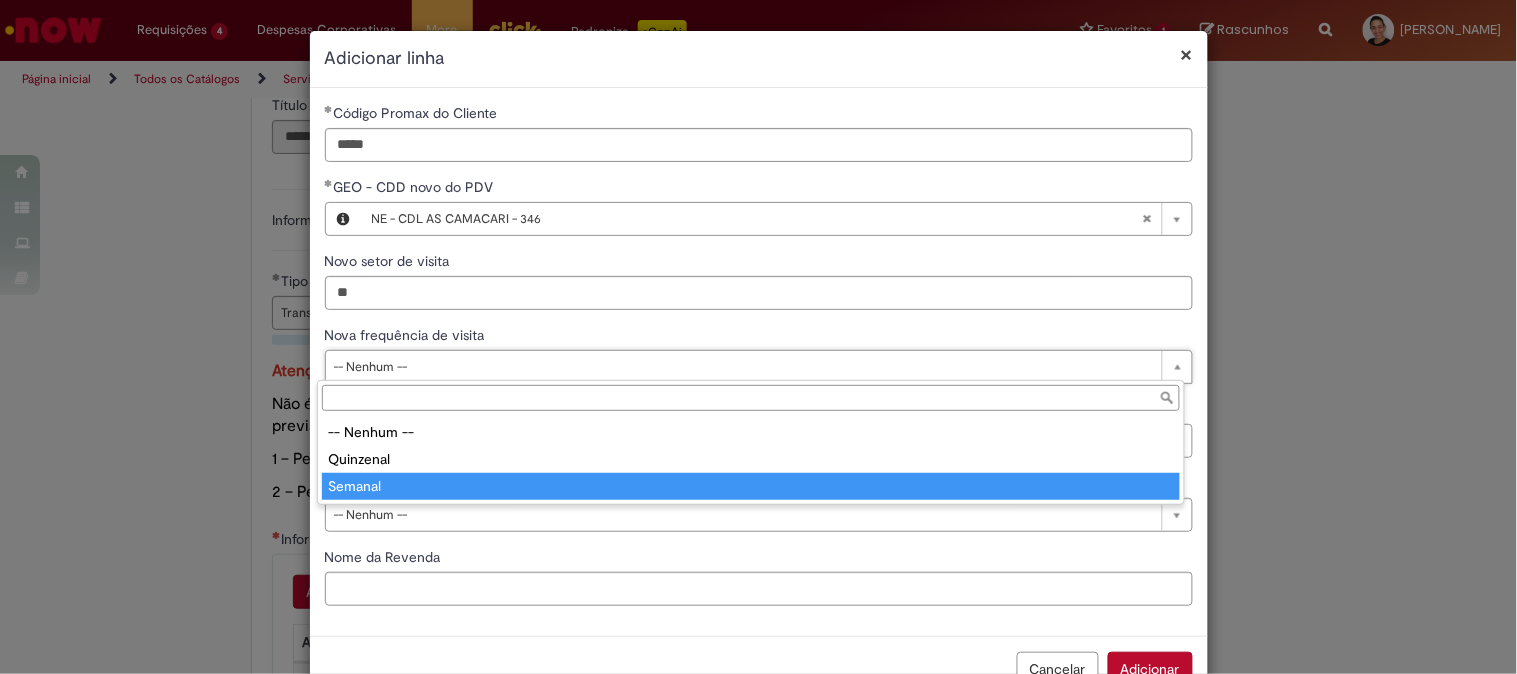 type on "*******" 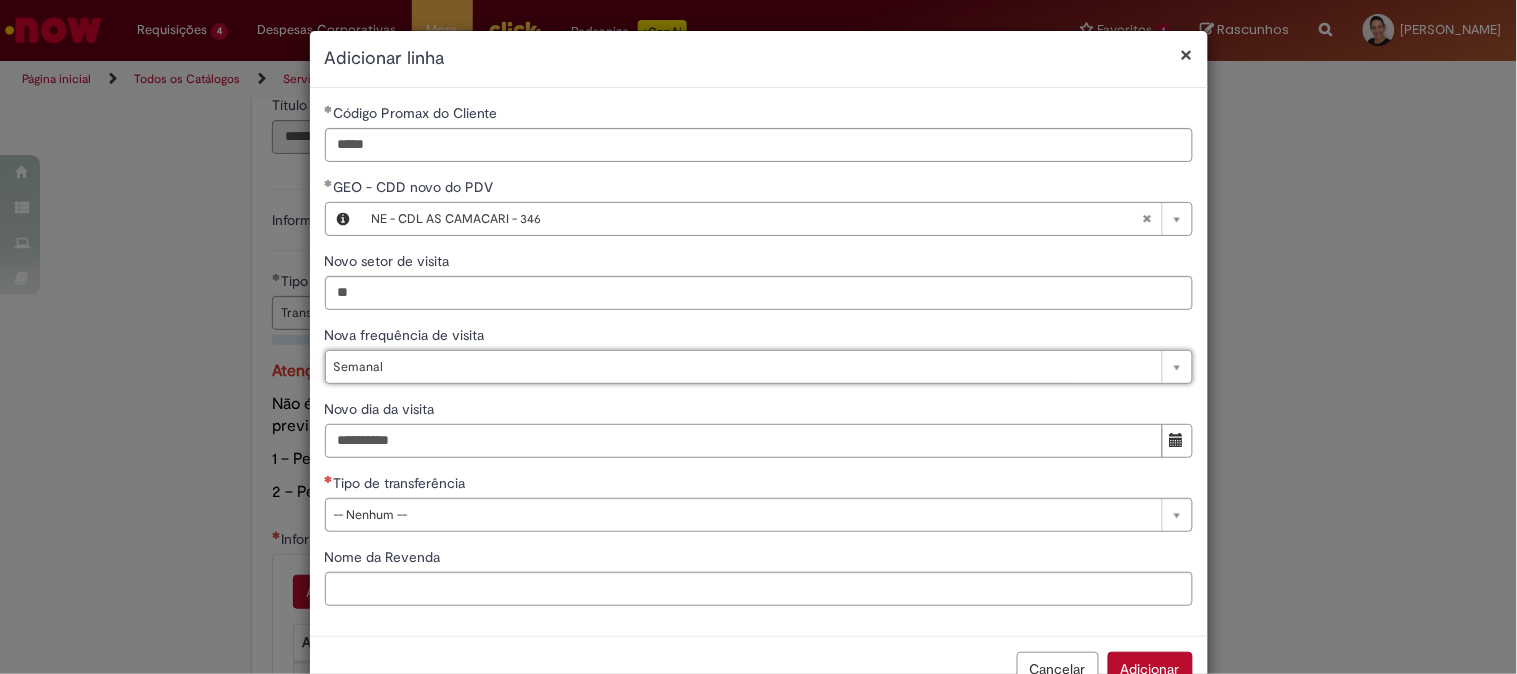 click on "Novo dia da visita" at bounding box center [744, 441] 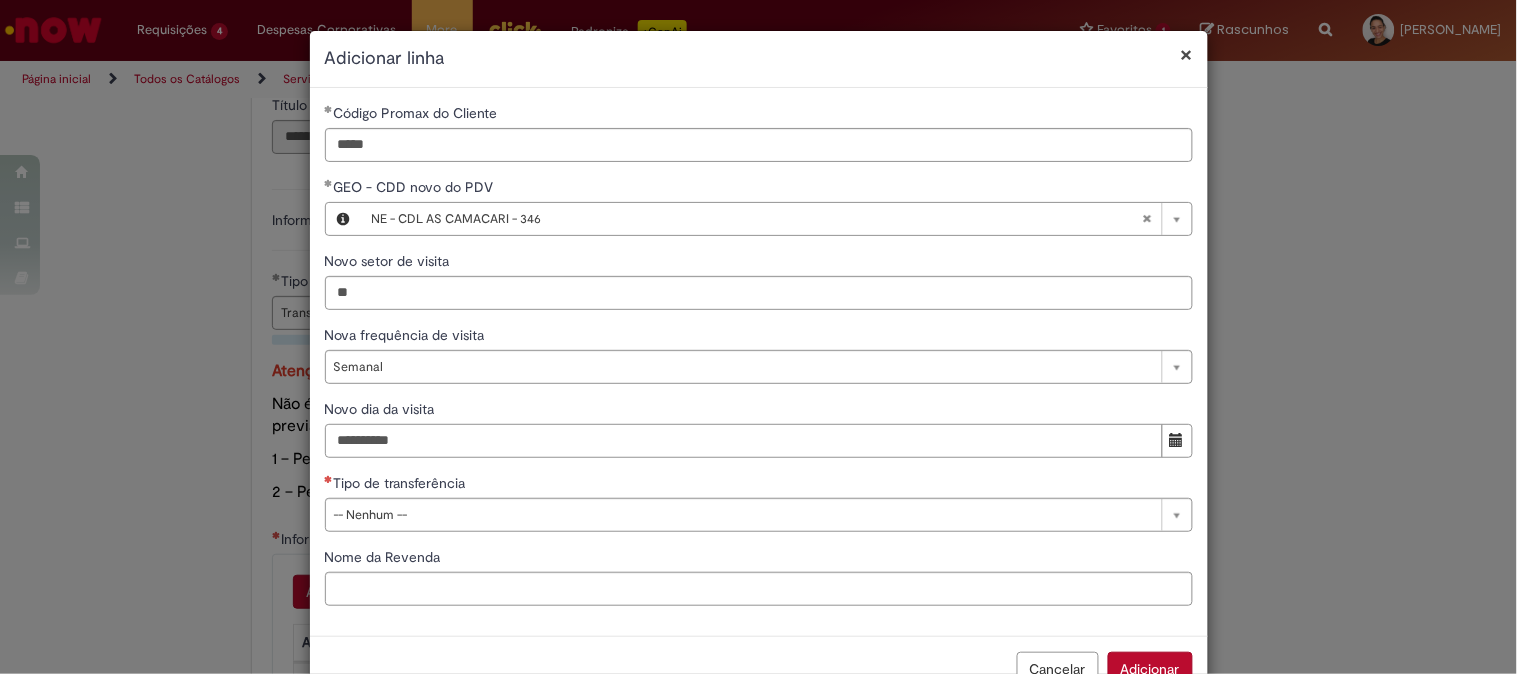 type on "**********" 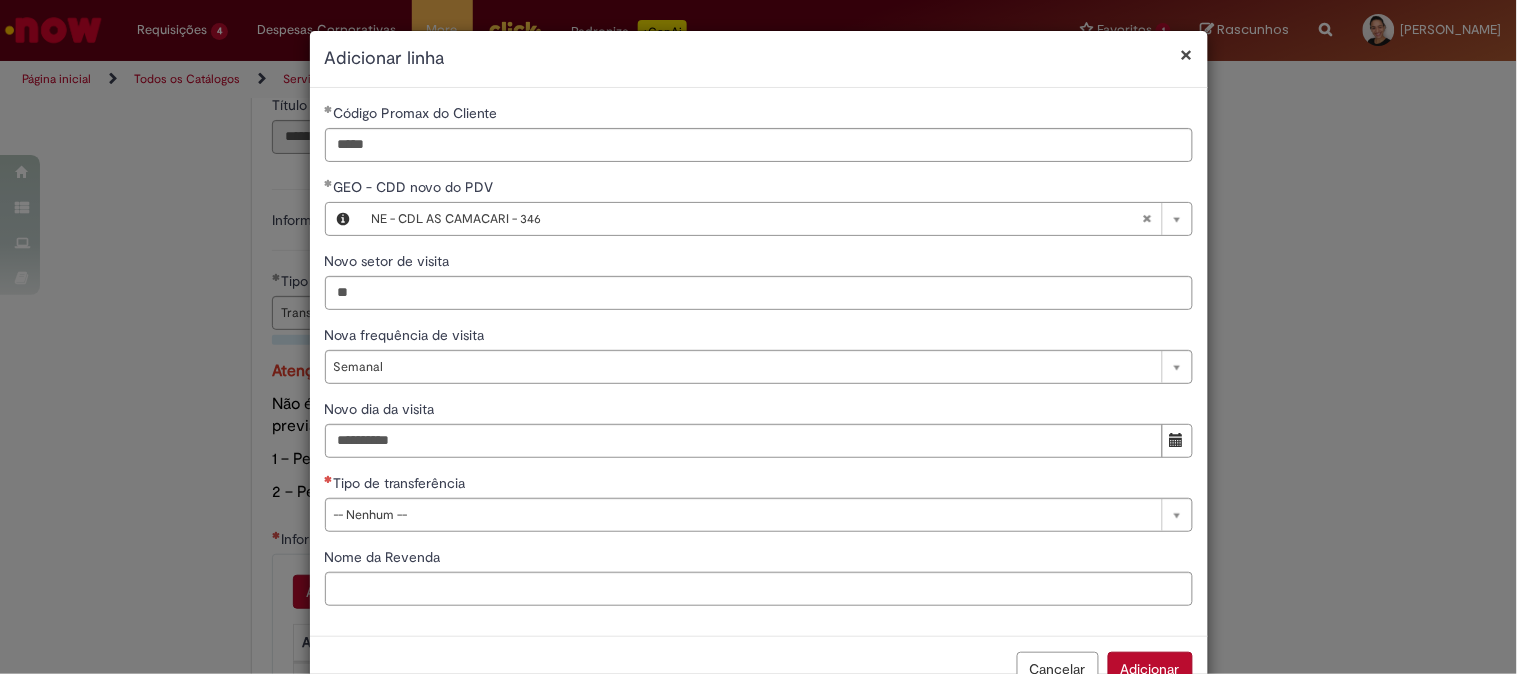 type 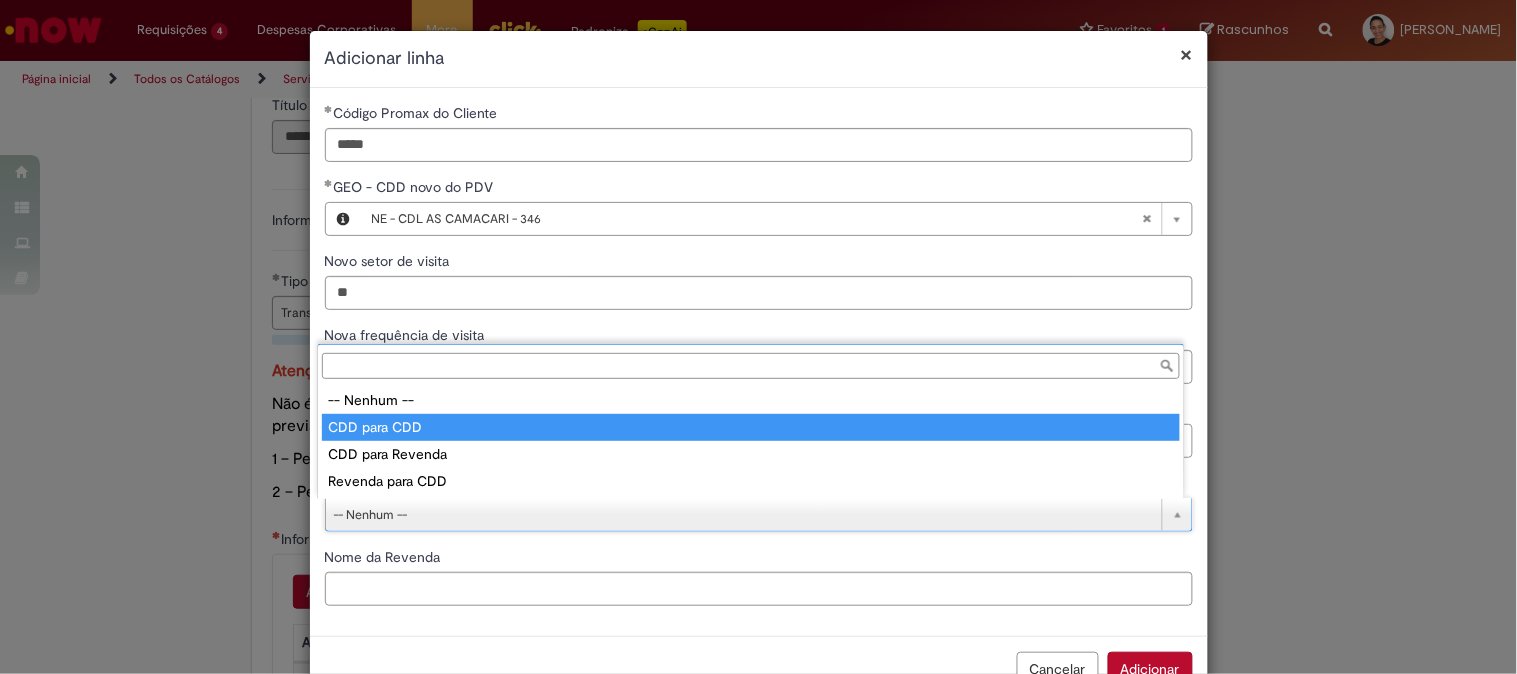type on "**********" 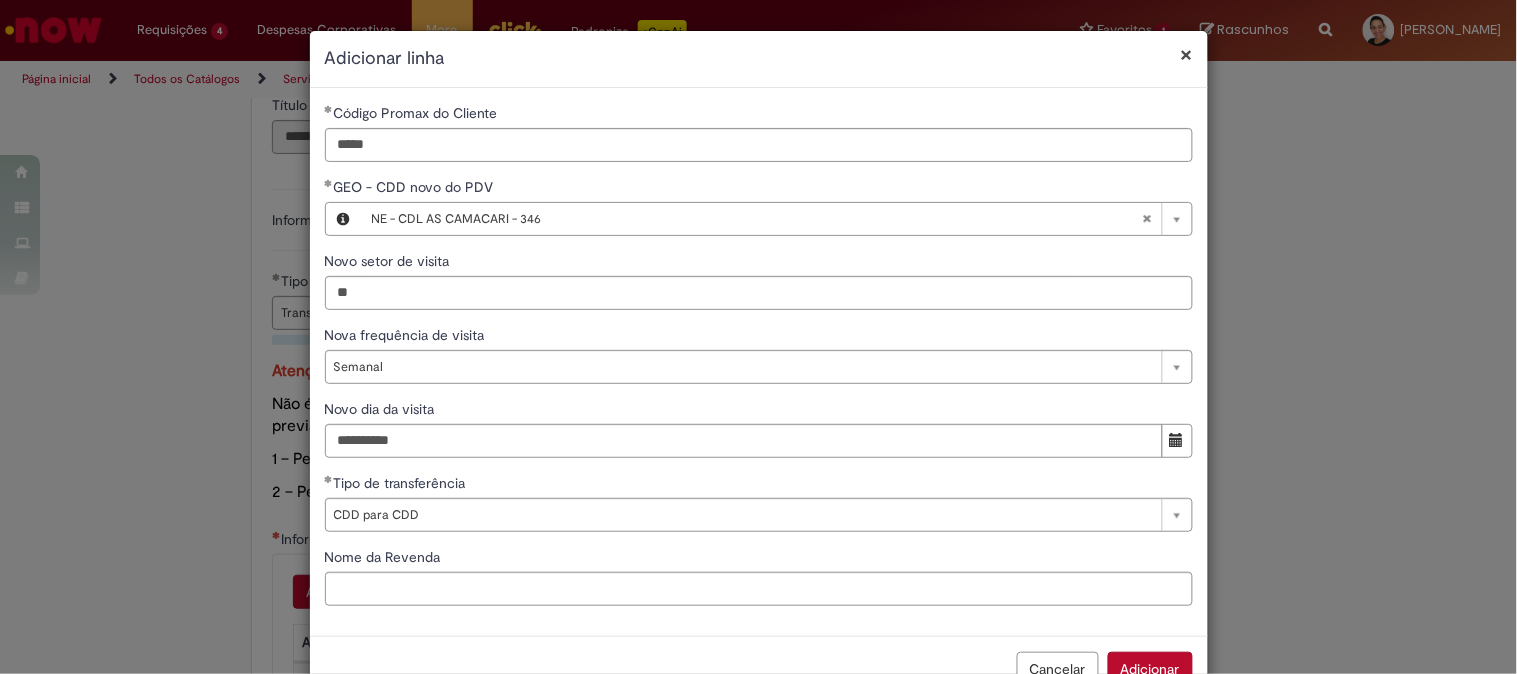 click on "Adicionar" at bounding box center [1150, 669] 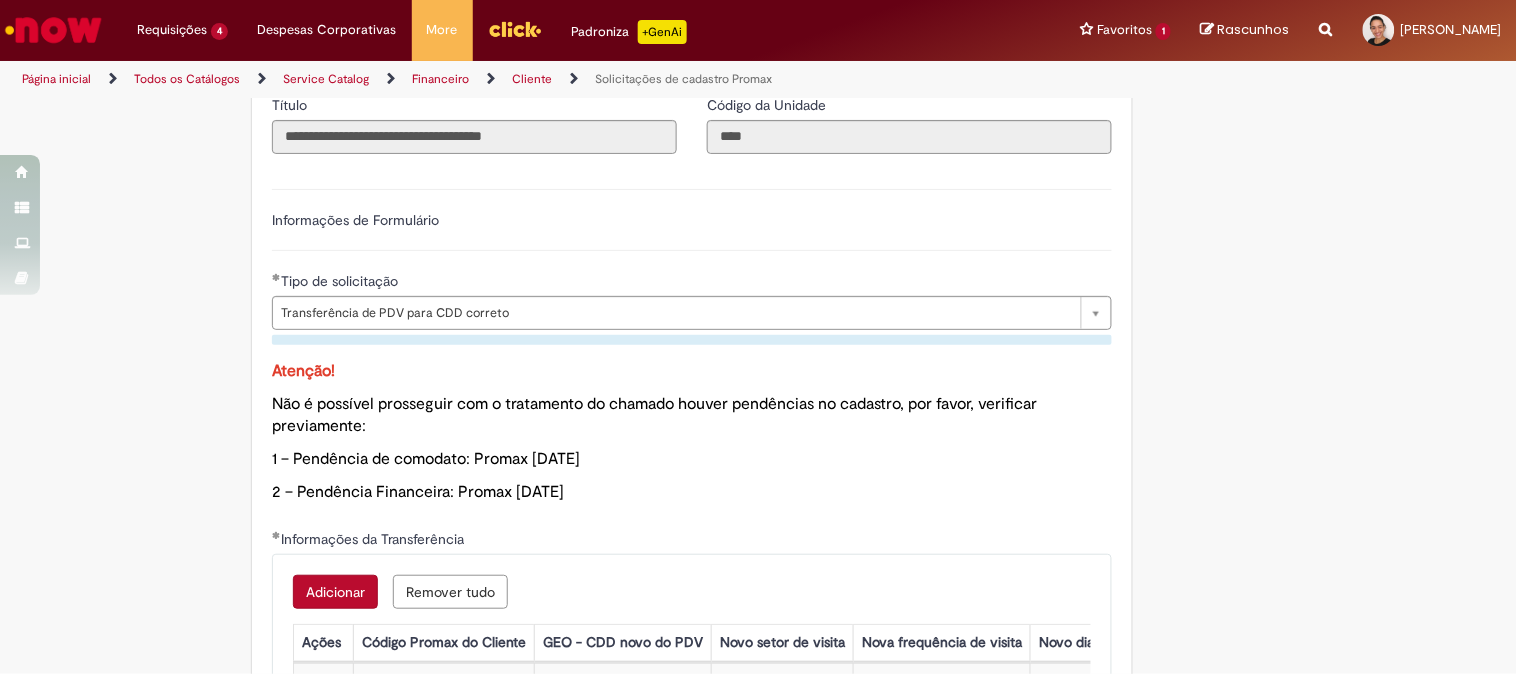 scroll, scrollTop: 1222, scrollLeft: 0, axis: vertical 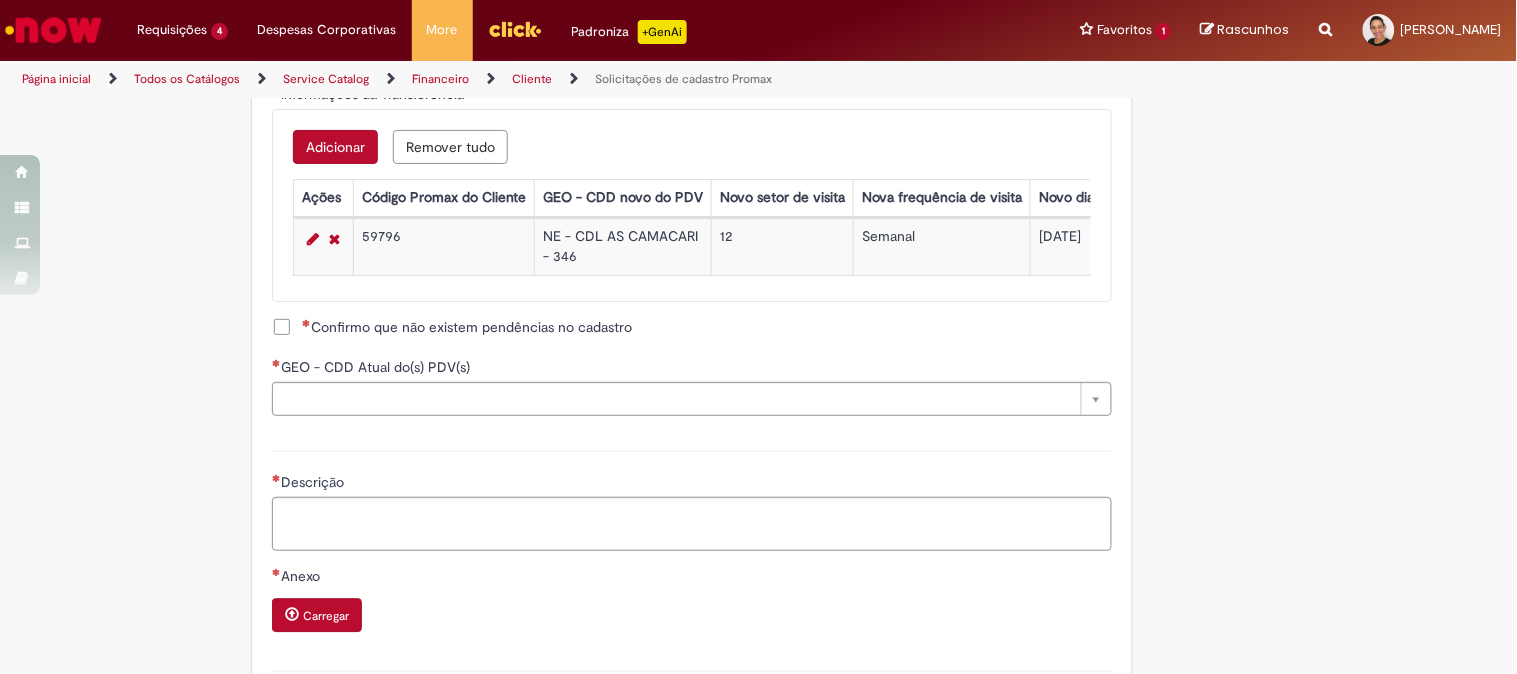 click on "Confirmo que não existem pendências no cadastro" at bounding box center (452, 327) 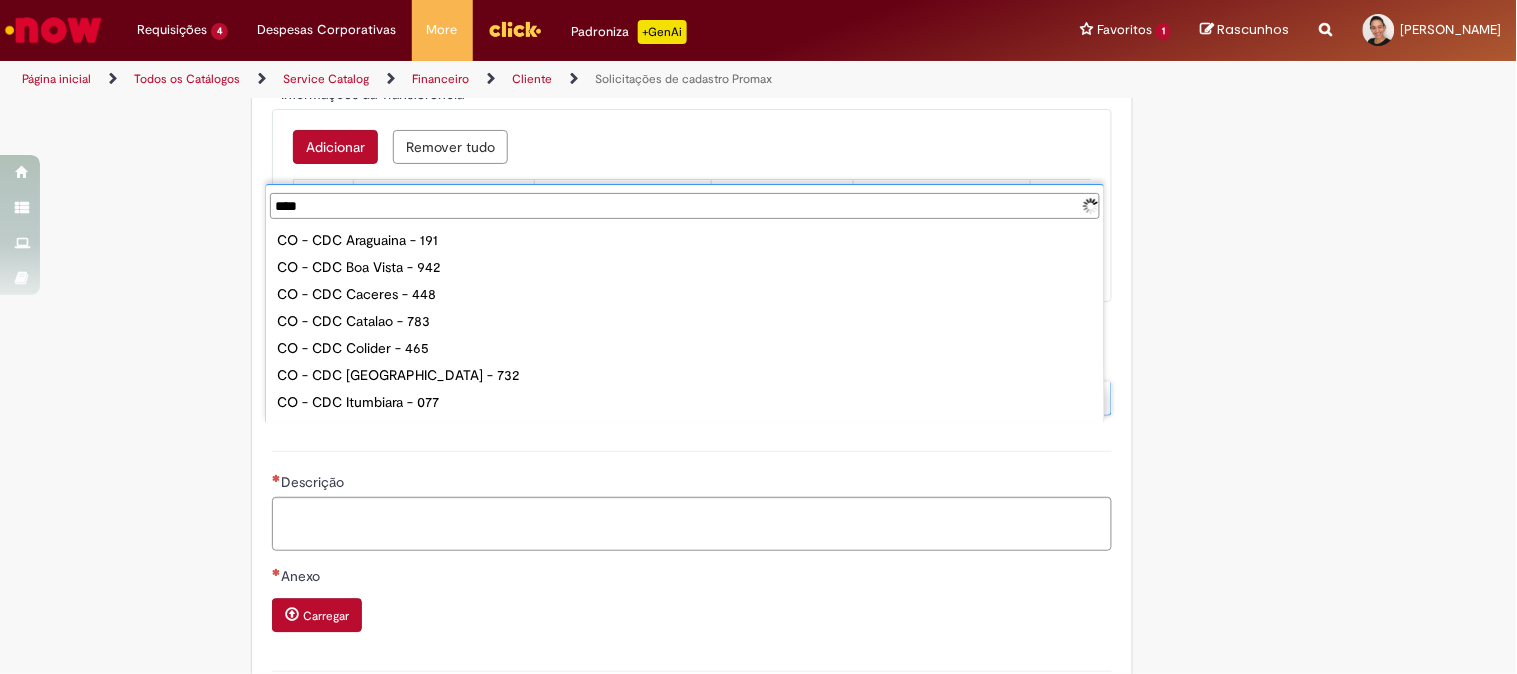type on "*****" 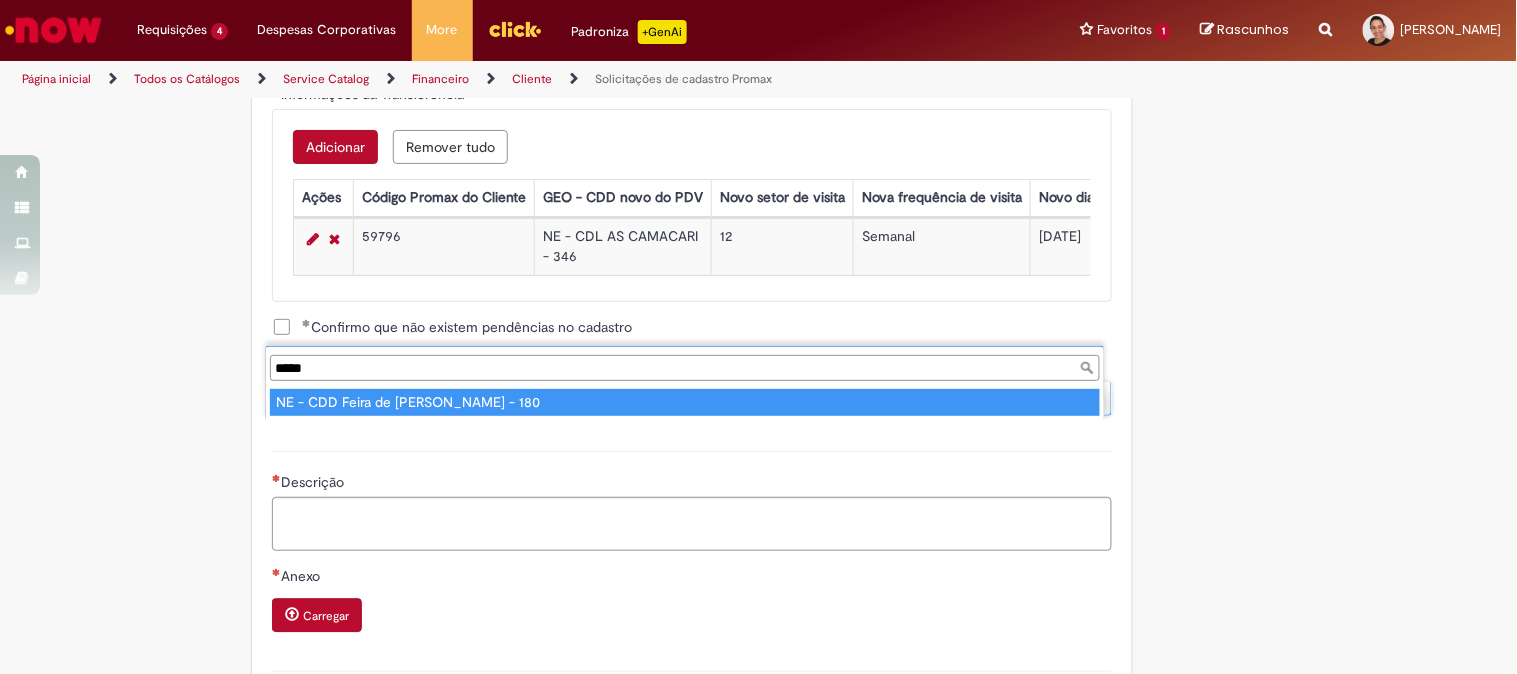 type on "**********" 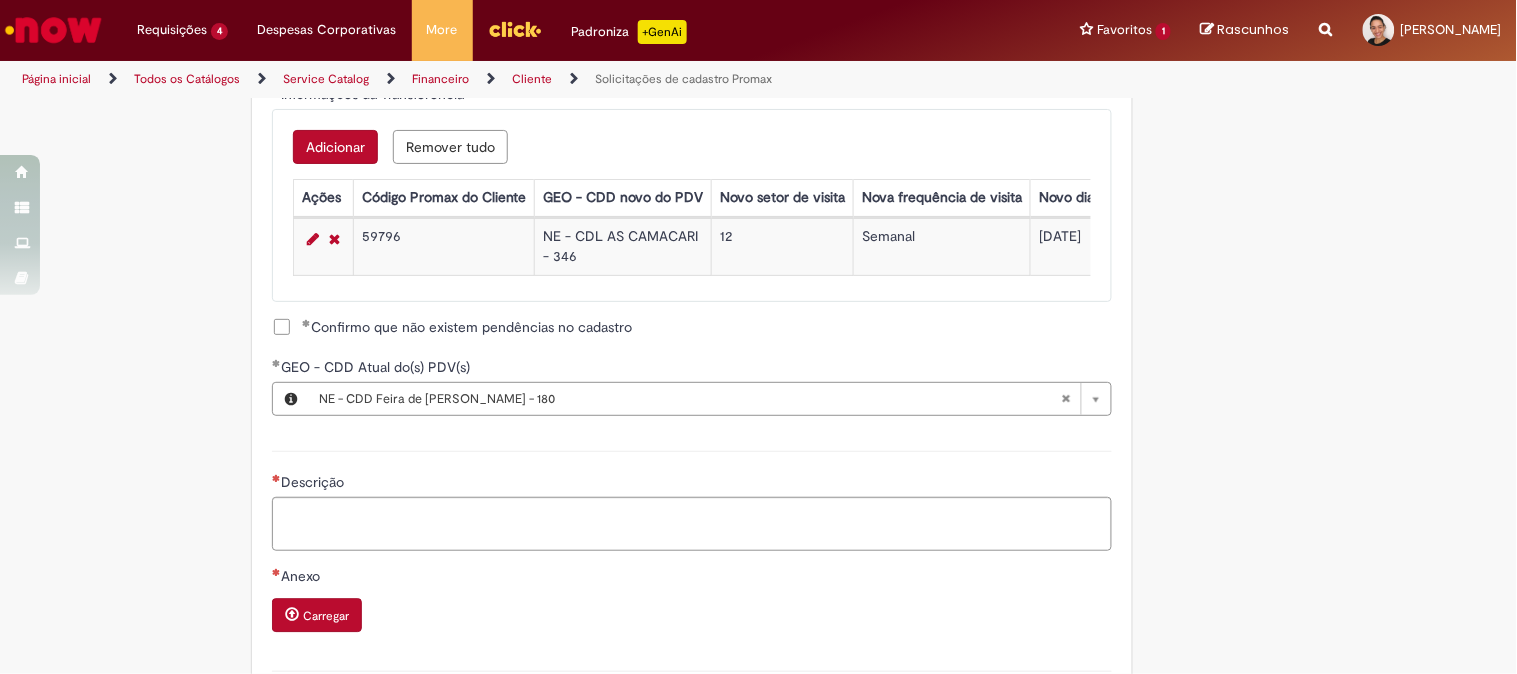 click on "59796" at bounding box center (444, 246) 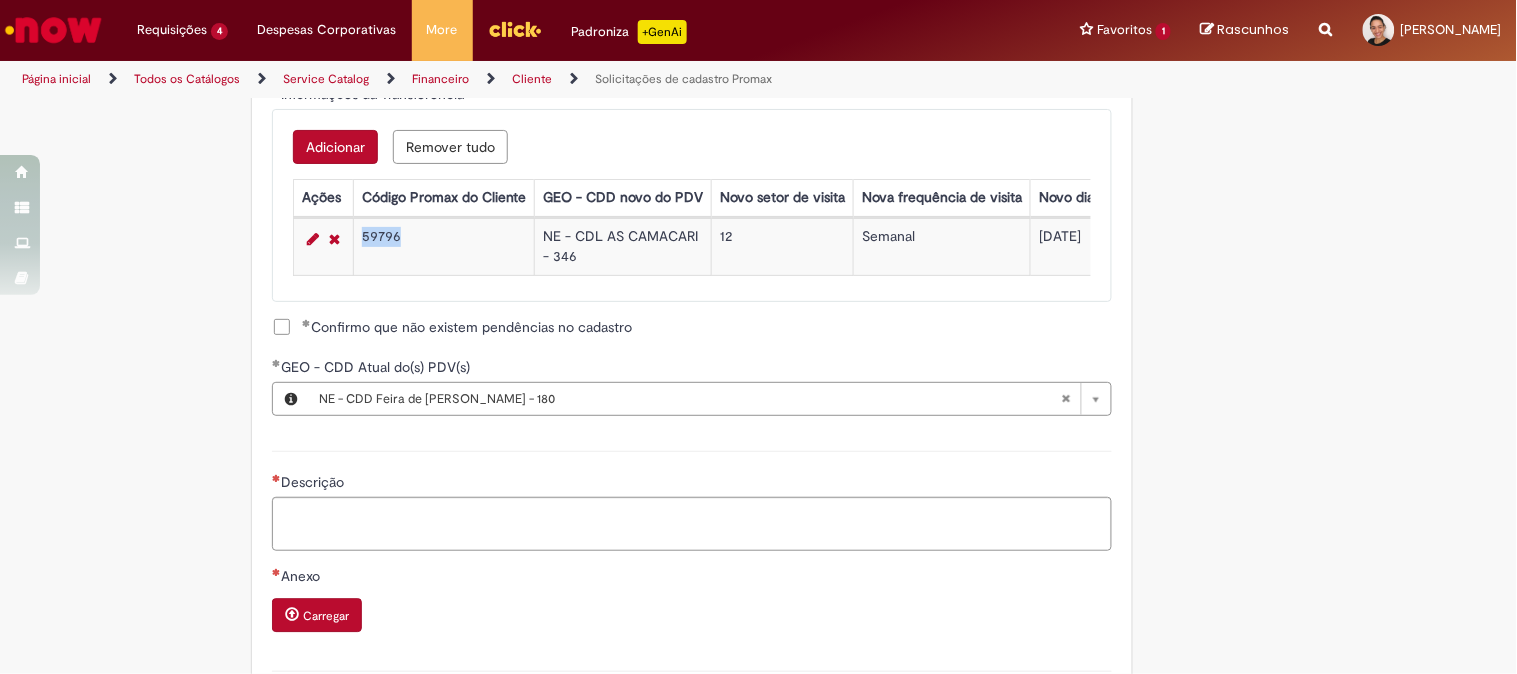 click on "59796" at bounding box center [444, 246] 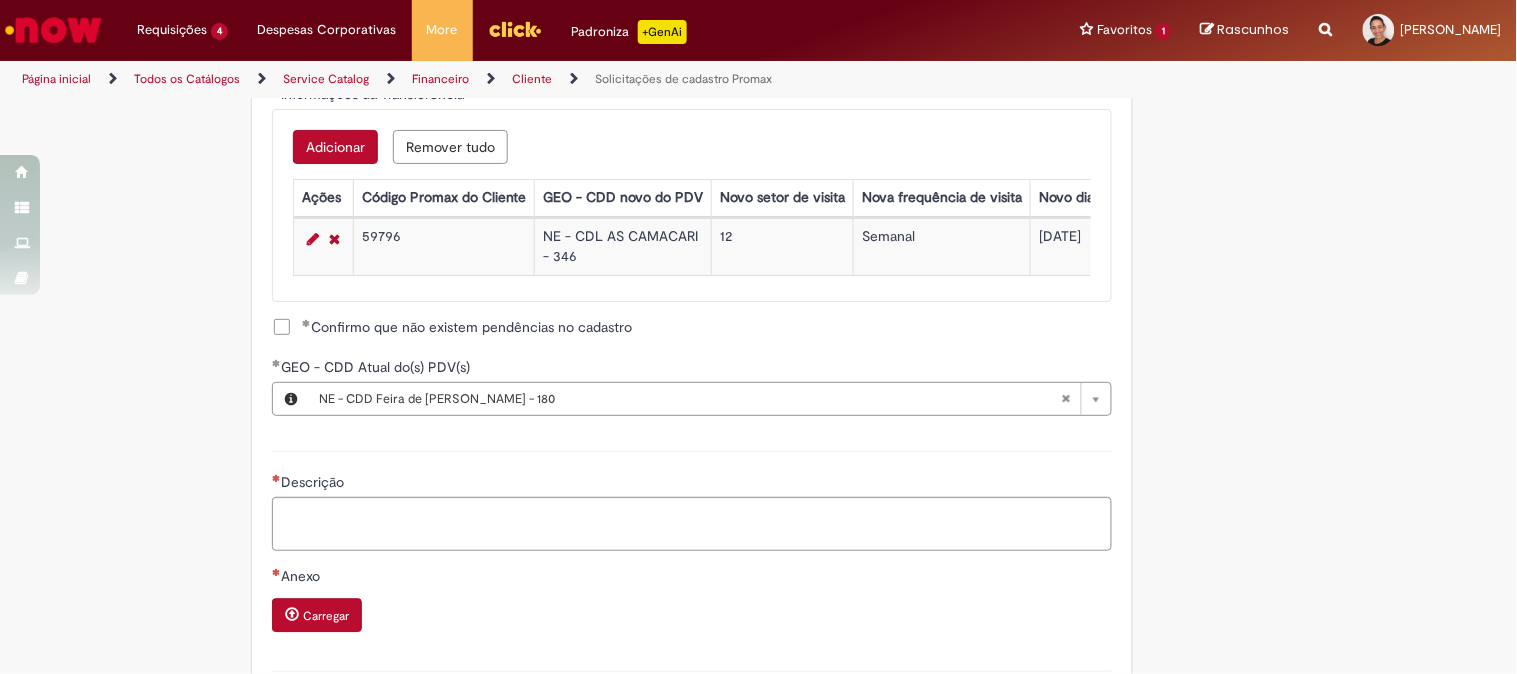 click on "Descrição" at bounding box center [692, 484] 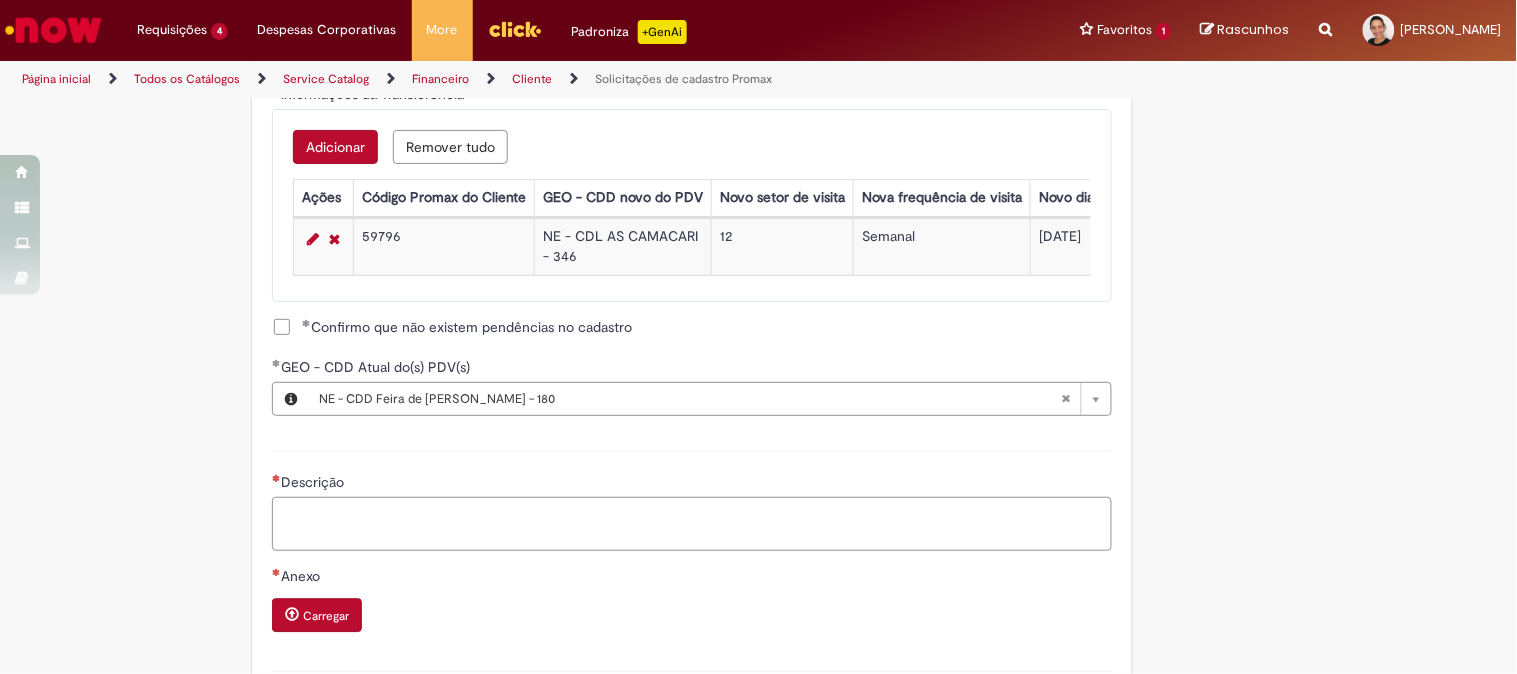 click on "Descrição" at bounding box center (692, 524) 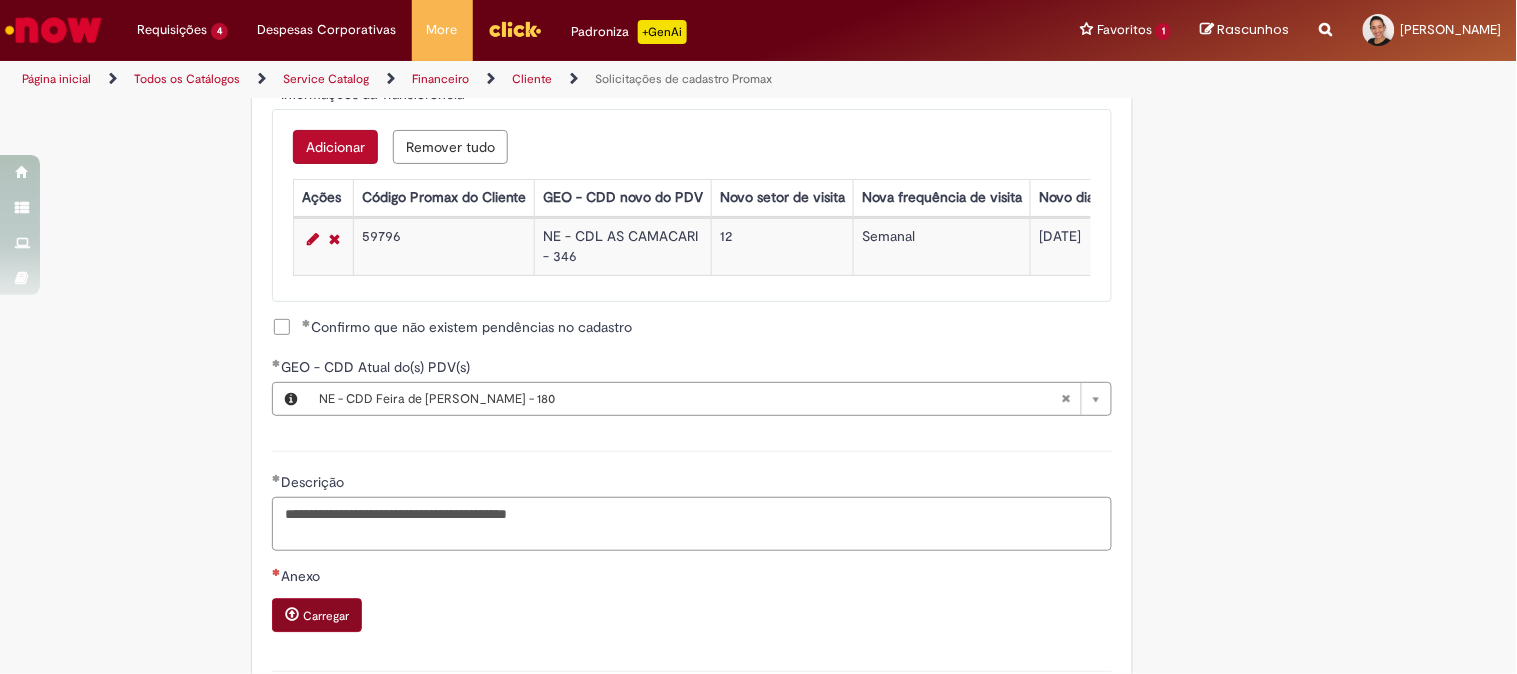 type on "**********" 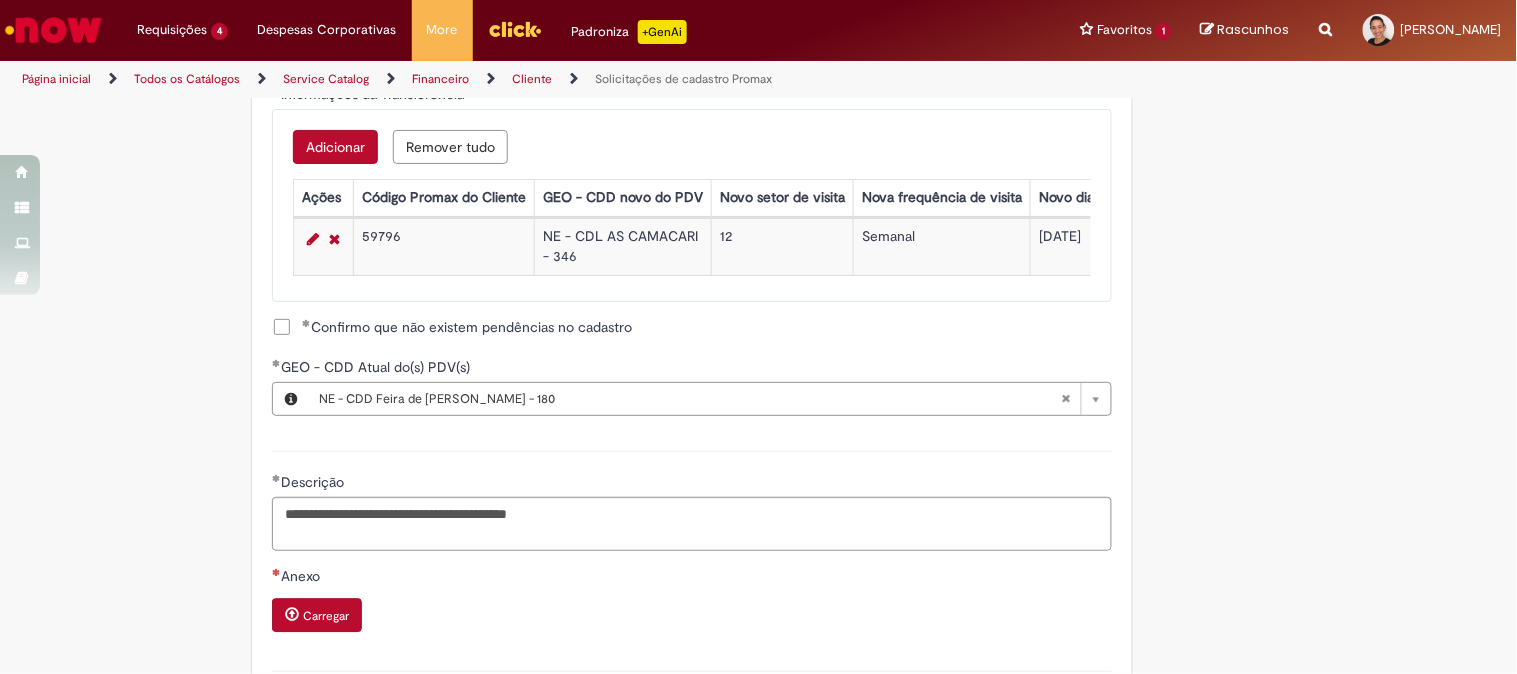 click on "Carregar" at bounding box center [326, 616] 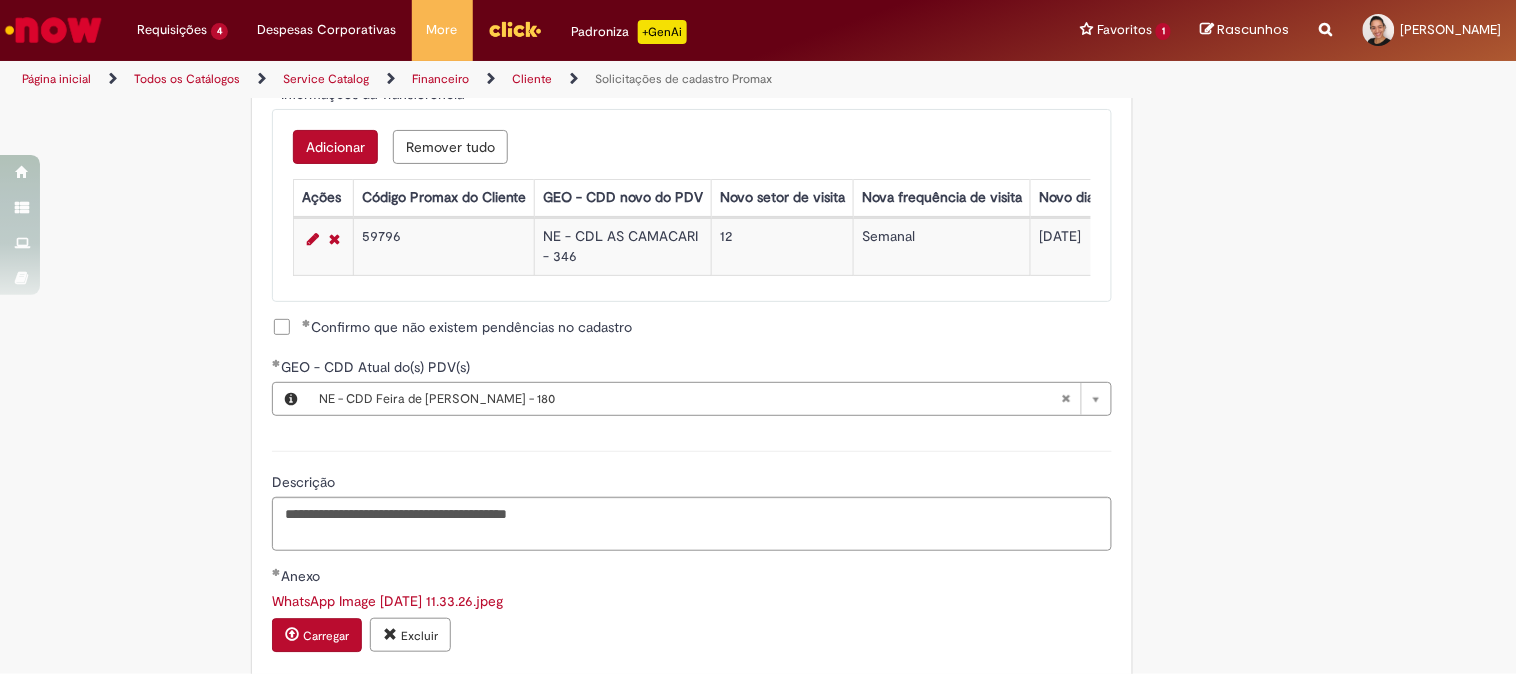 scroll, scrollTop: 1524, scrollLeft: 0, axis: vertical 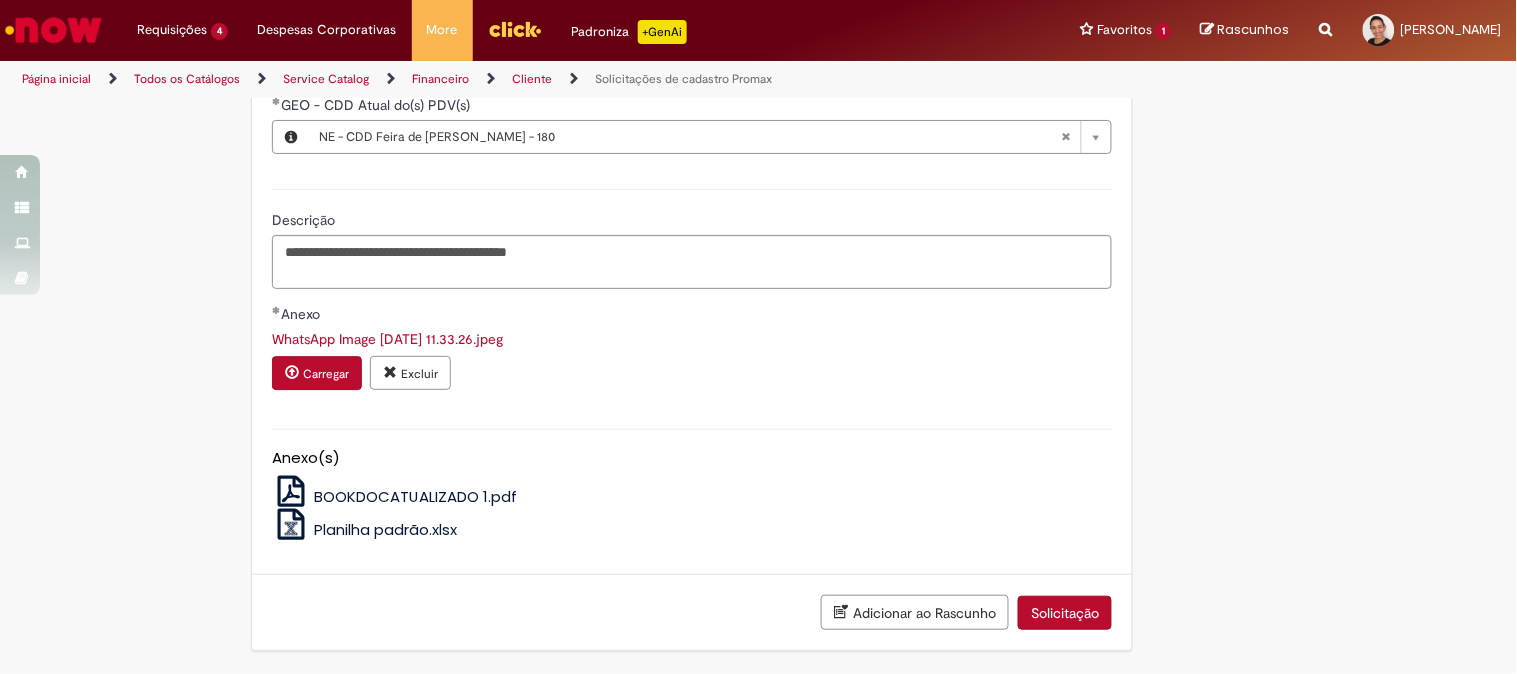 click on "Solicitação" at bounding box center (1065, 613) 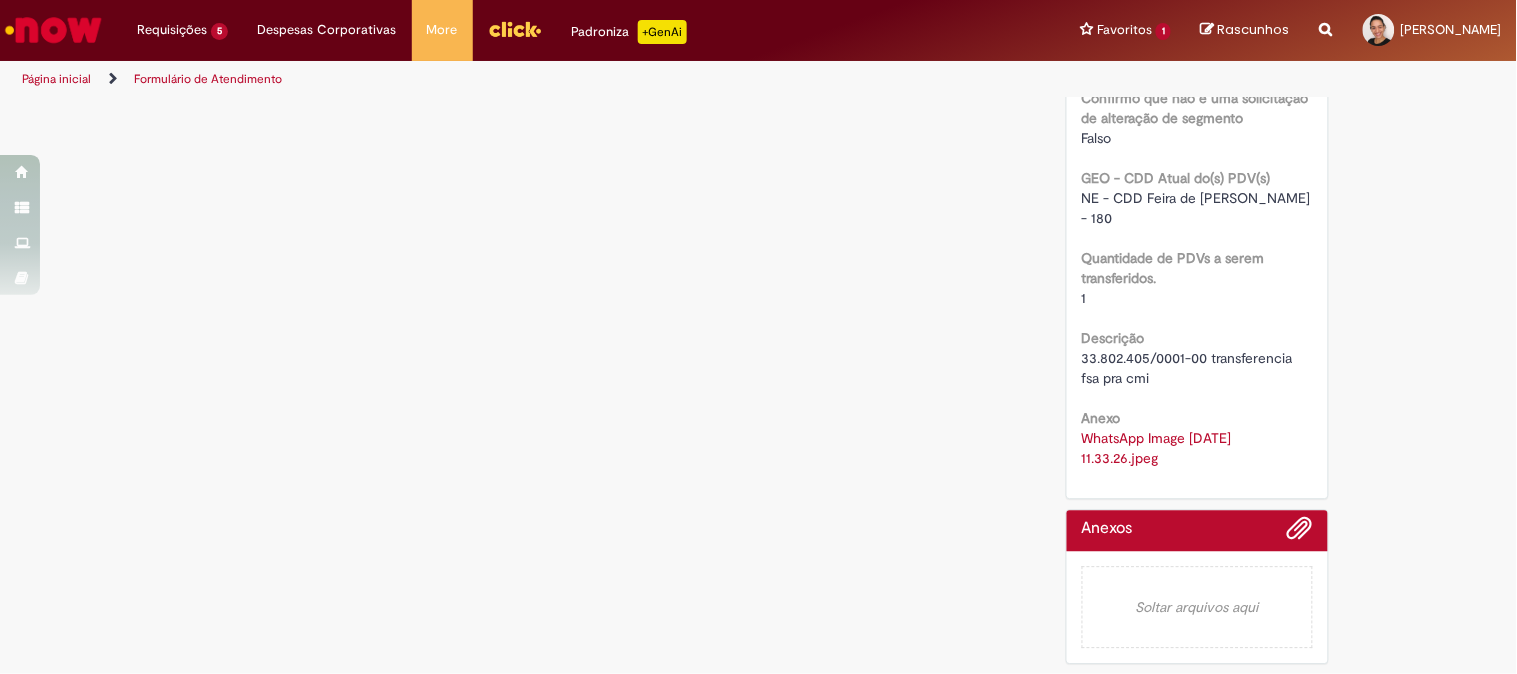 scroll, scrollTop: 0, scrollLeft: 0, axis: both 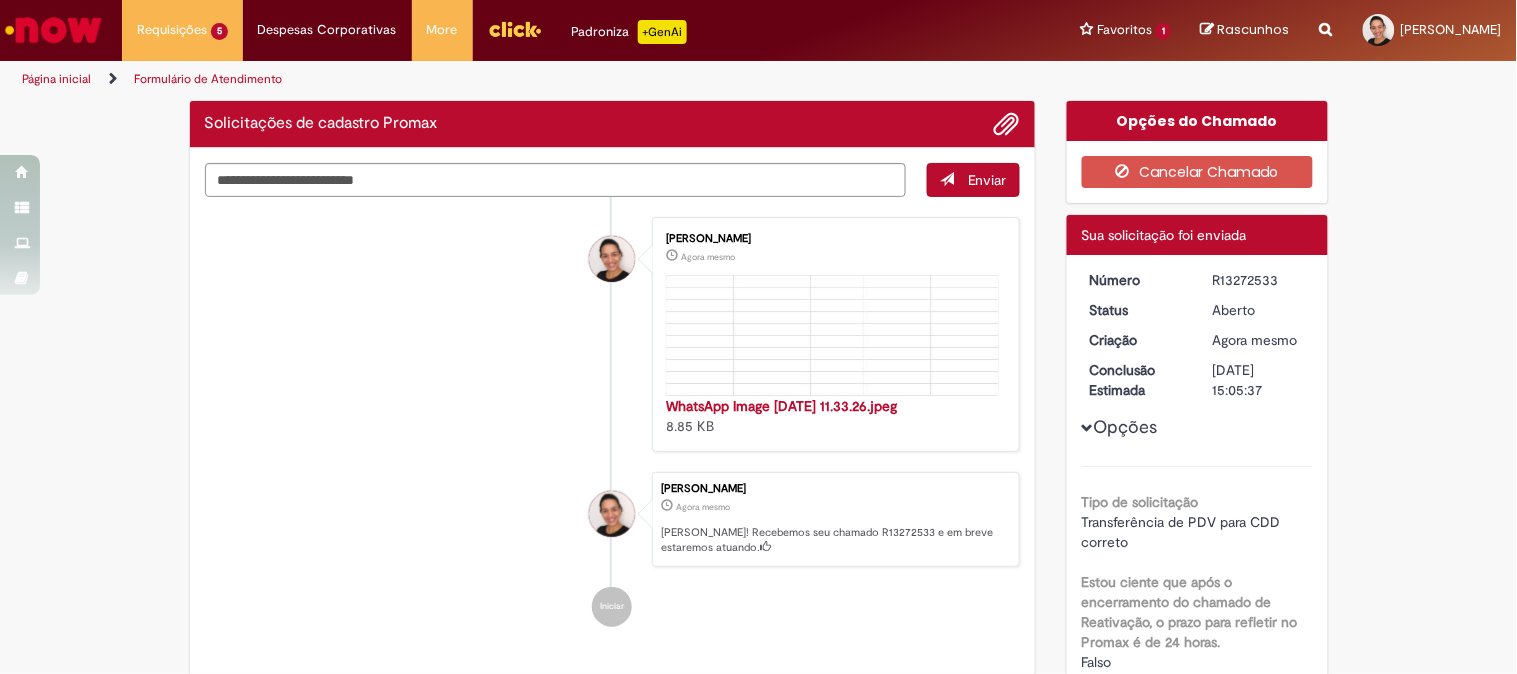 click on "R13272533" at bounding box center (1259, 280) 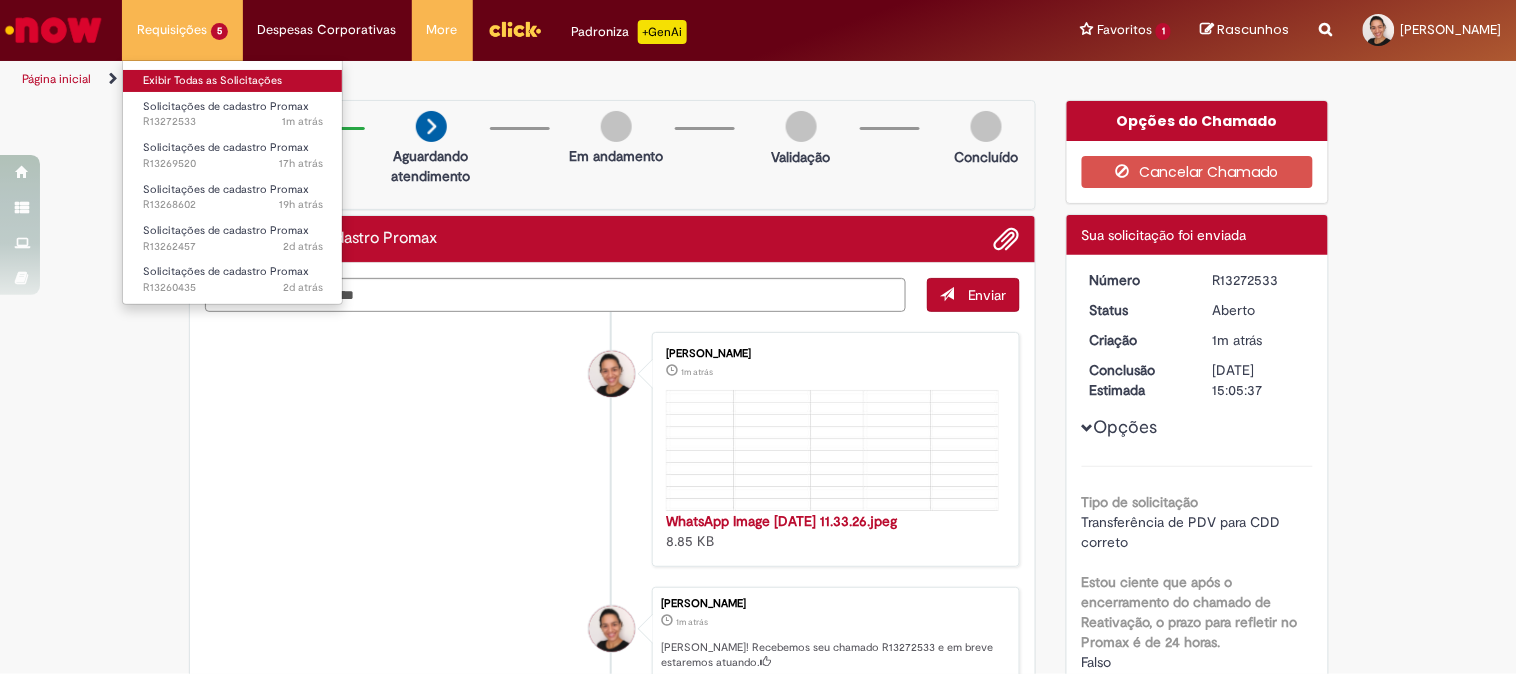 click on "Exibir Todas as Solicitações" at bounding box center (233, 81) 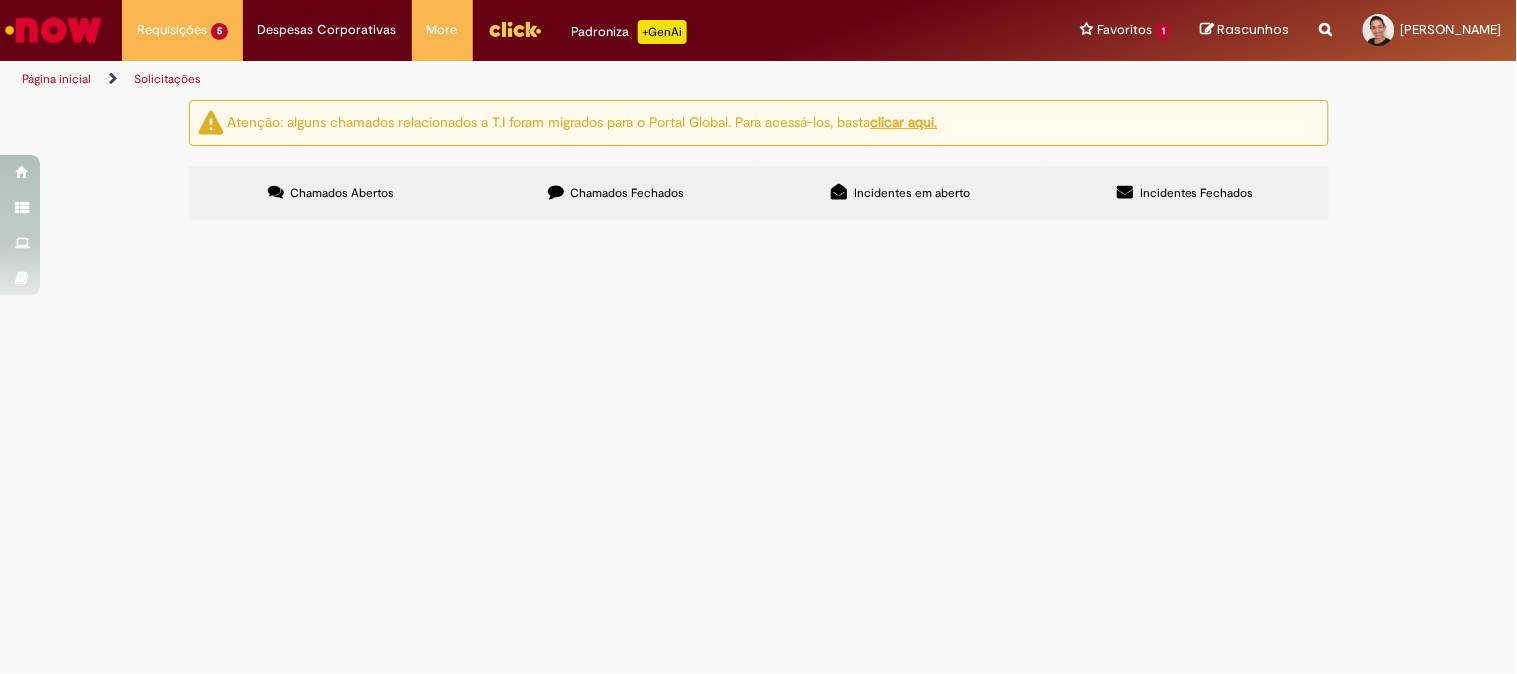click on "R13268602" at bounding box center [0, 0] 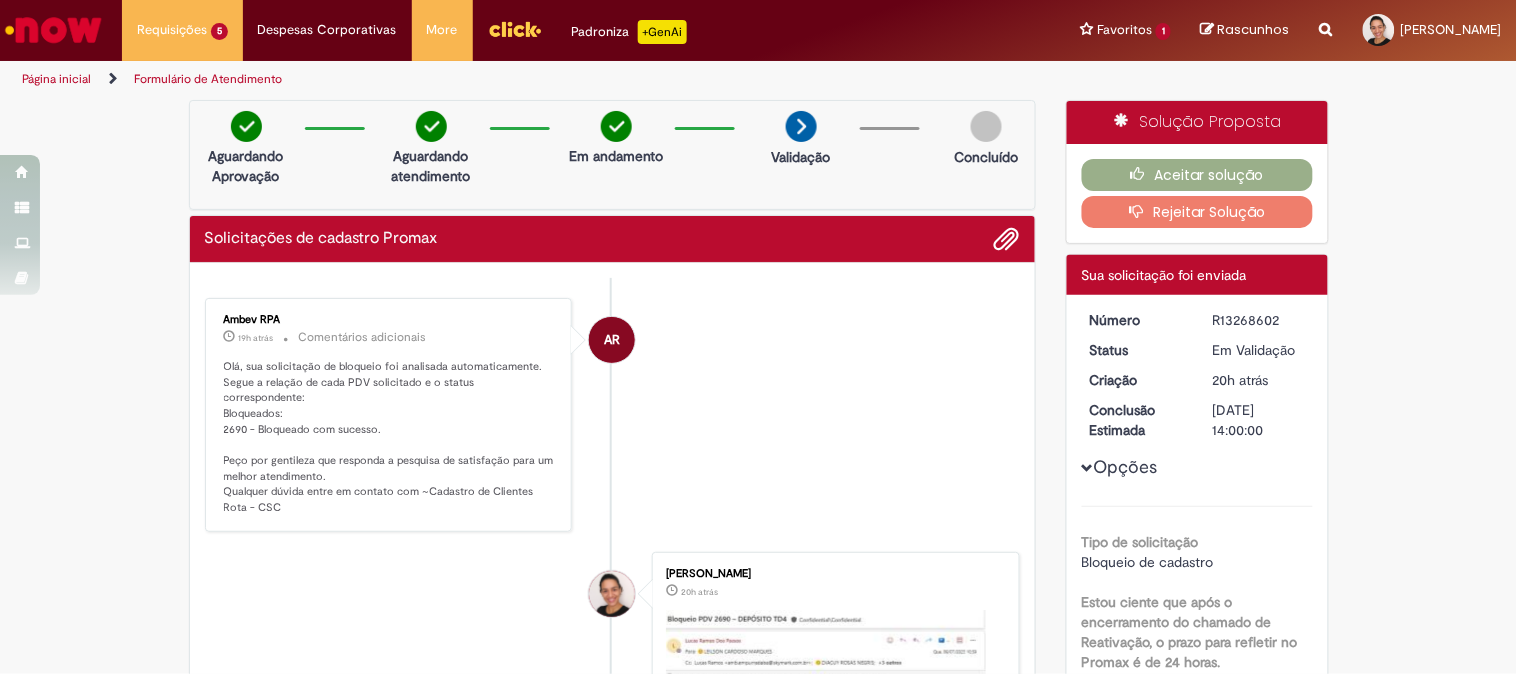 drag, startPoint x: 1418, startPoint y: 185, endPoint x: 1385, endPoint y: 178, distance: 33.734257 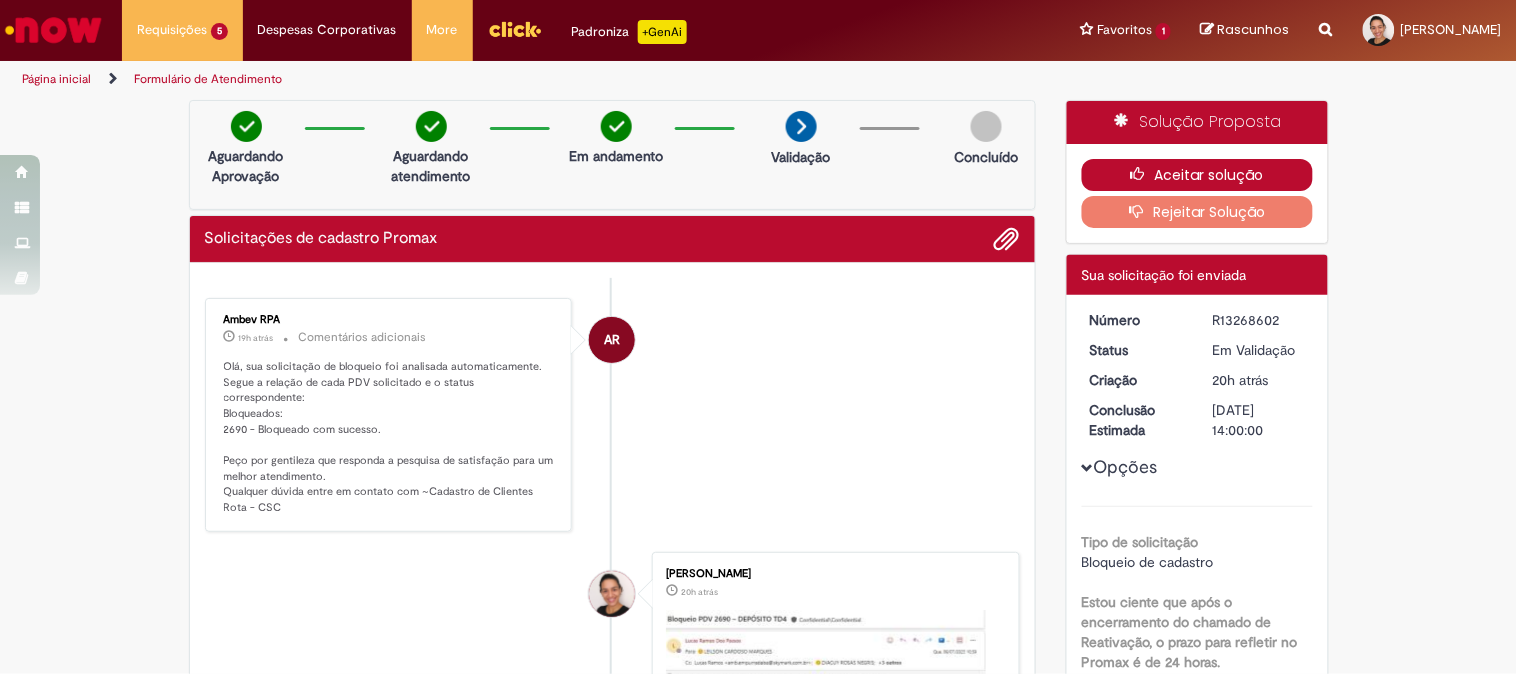 click on "Aceitar solução" at bounding box center [1197, 175] 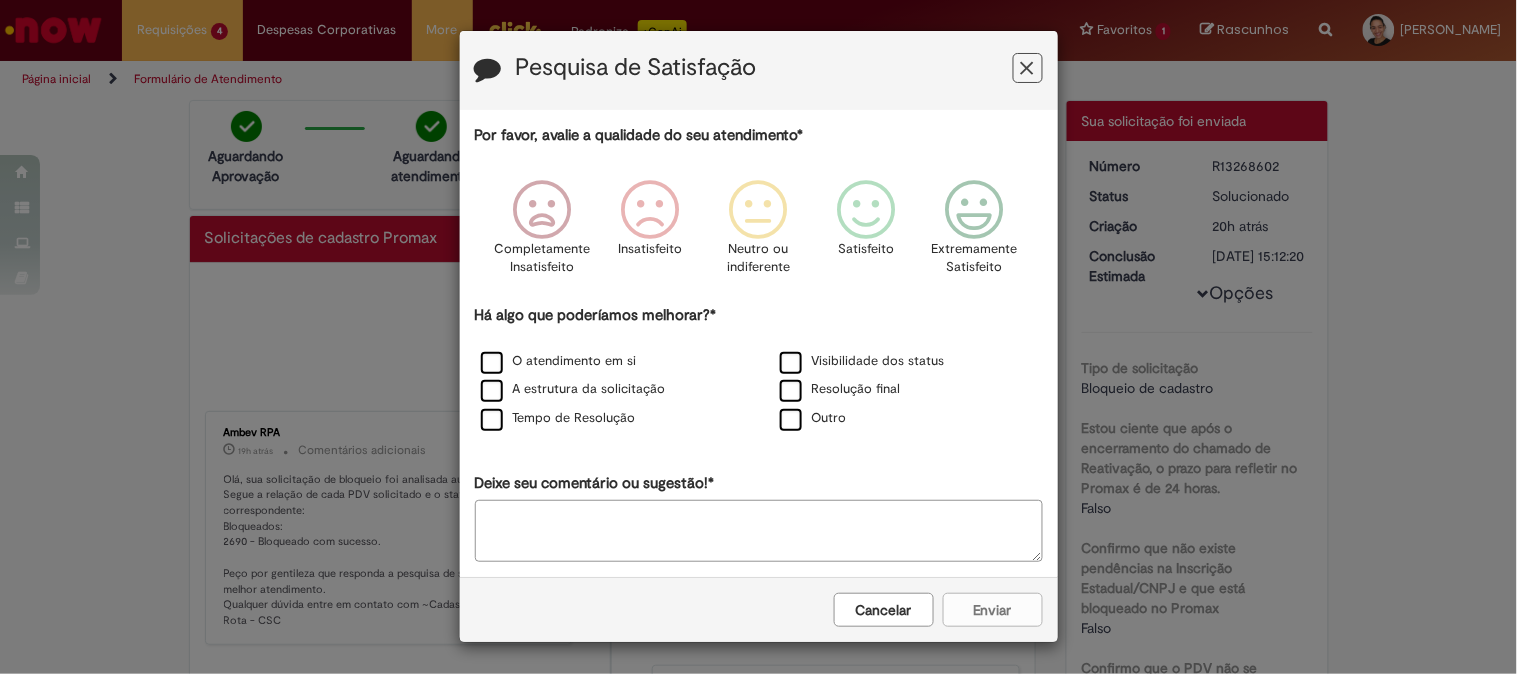 click on "Cancelar" at bounding box center [884, 610] 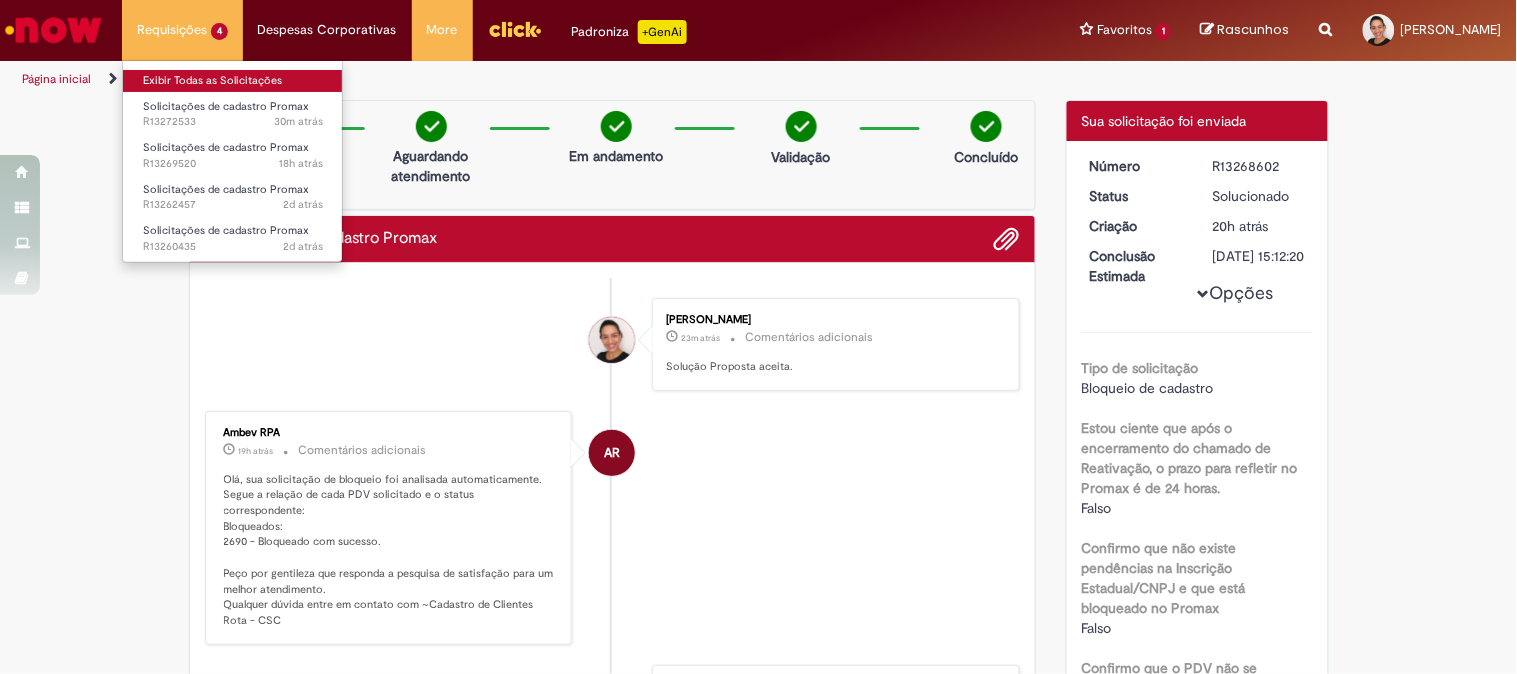 click on "Exibir Todas as Solicitações" at bounding box center (233, 81) 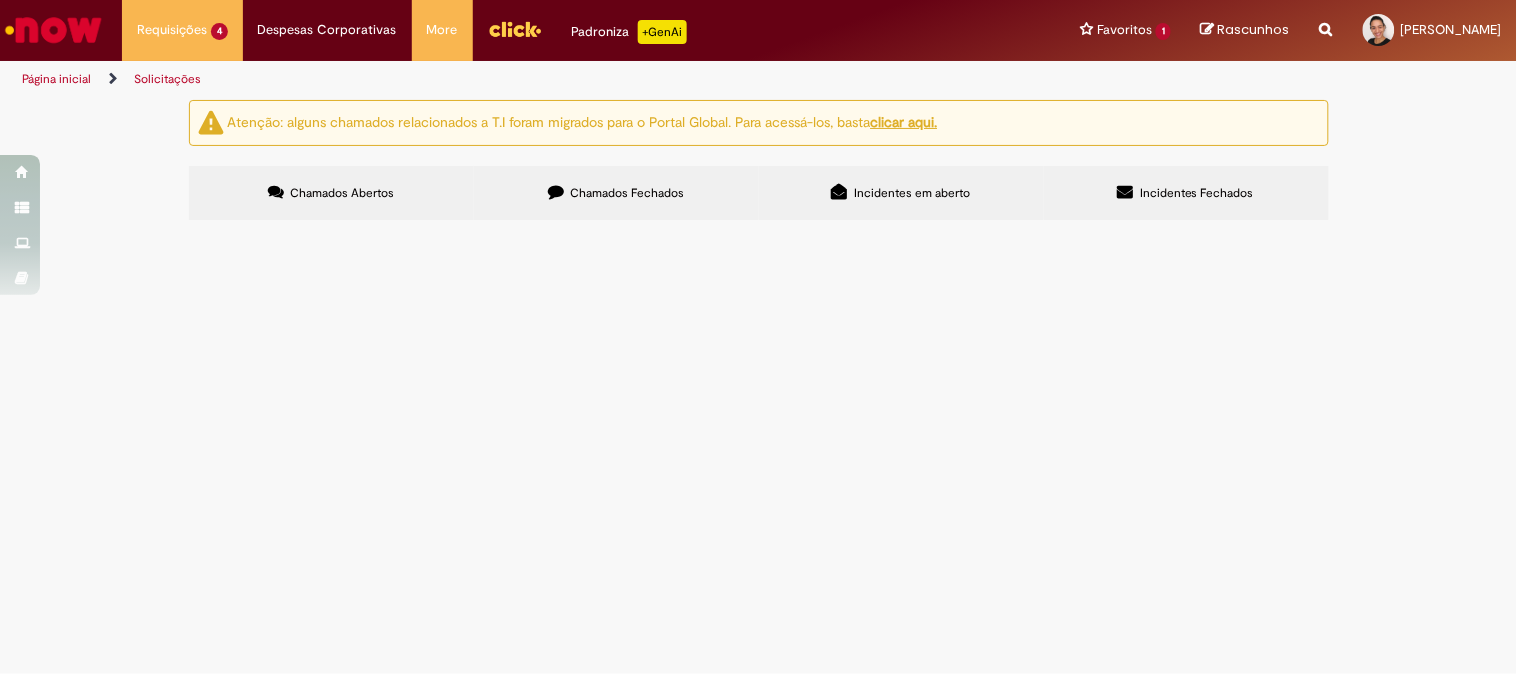 click on "R13260435" at bounding box center [0, 0] 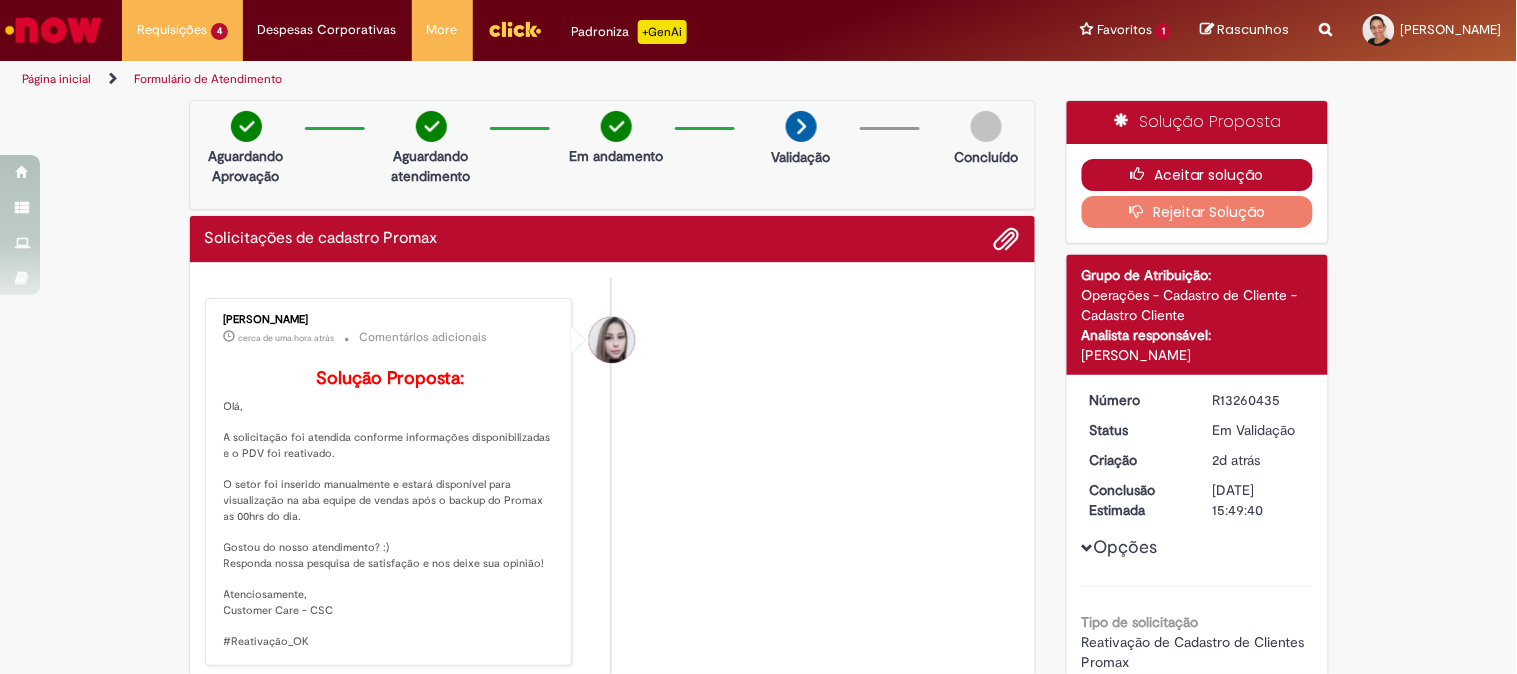 click on "Aceitar solução" at bounding box center (1197, 175) 